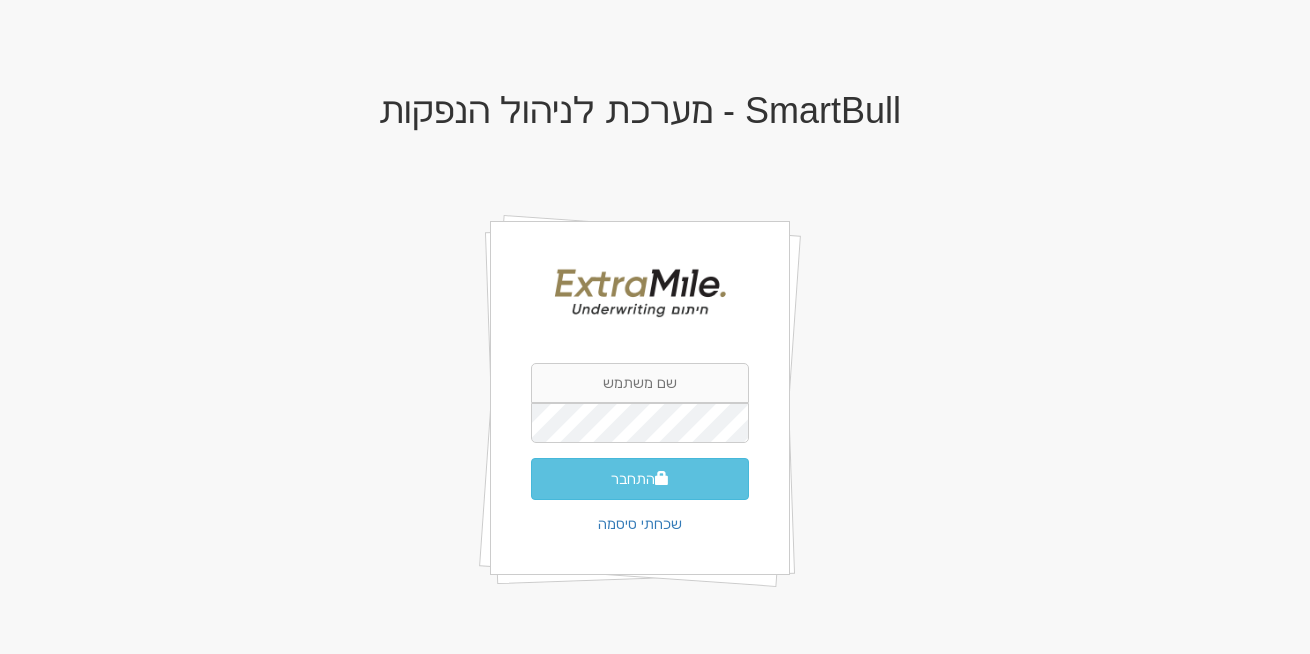 scroll, scrollTop: 0, scrollLeft: 0, axis: both 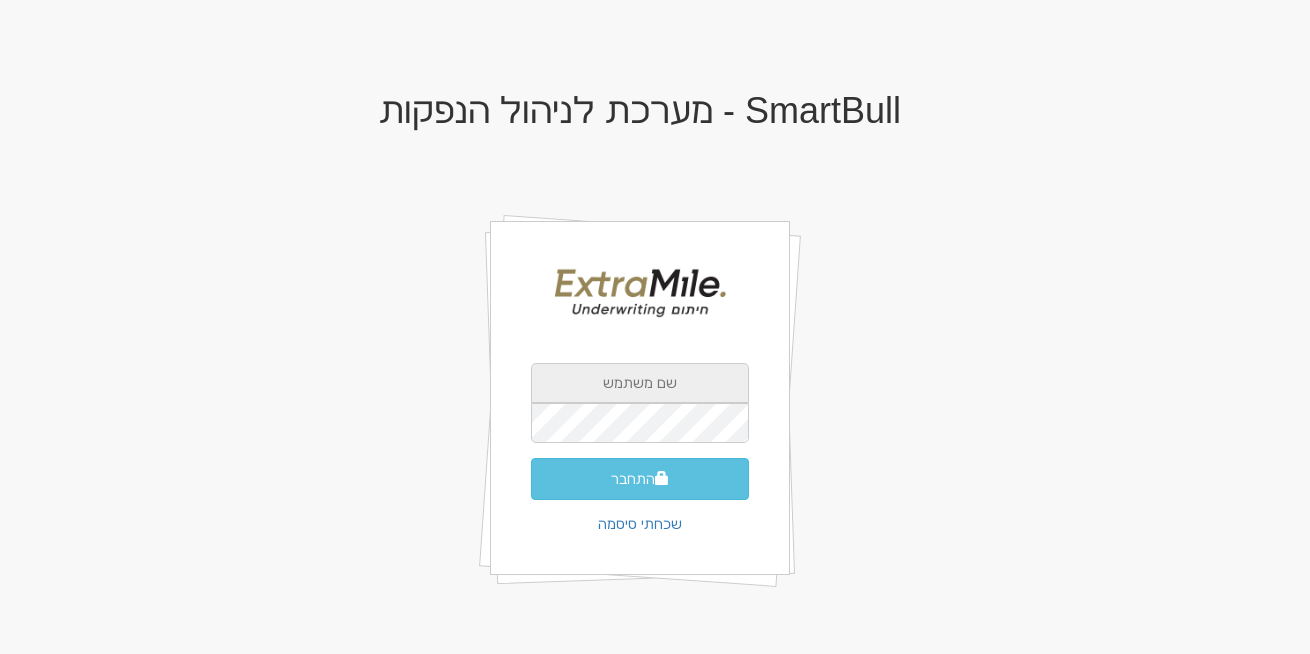 type on "rona@smartbull.co.il" 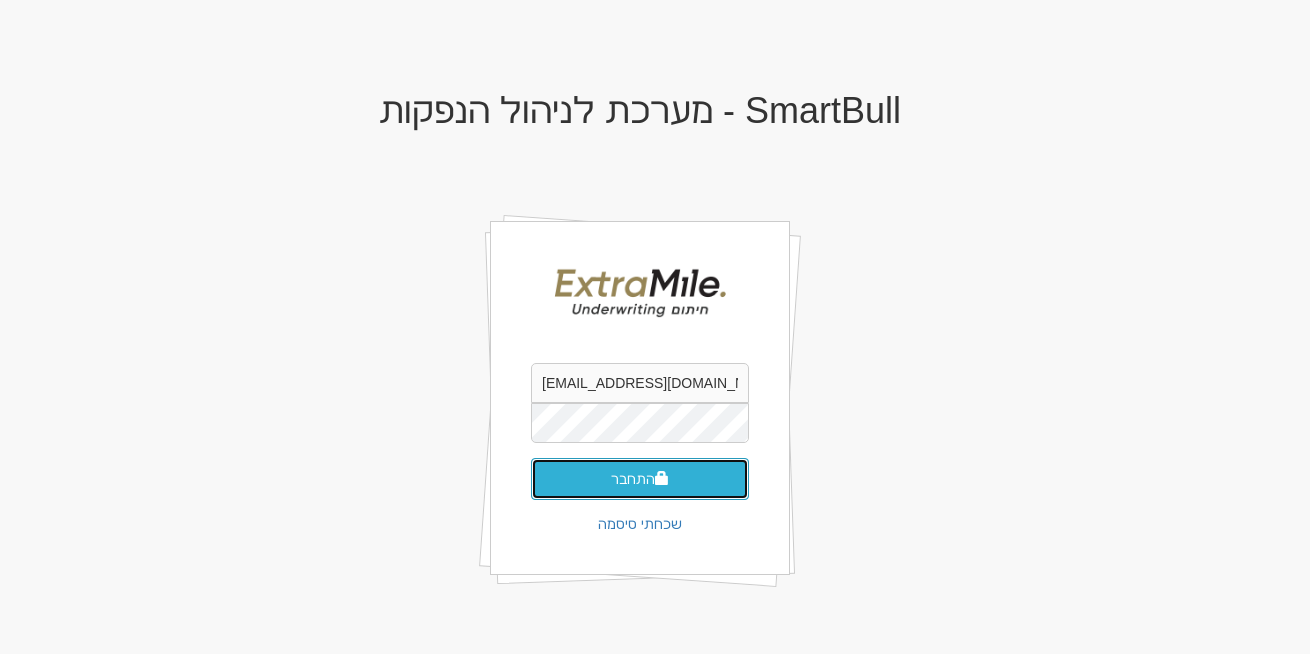 click on "התחבר" at bounding box center (640, 479) 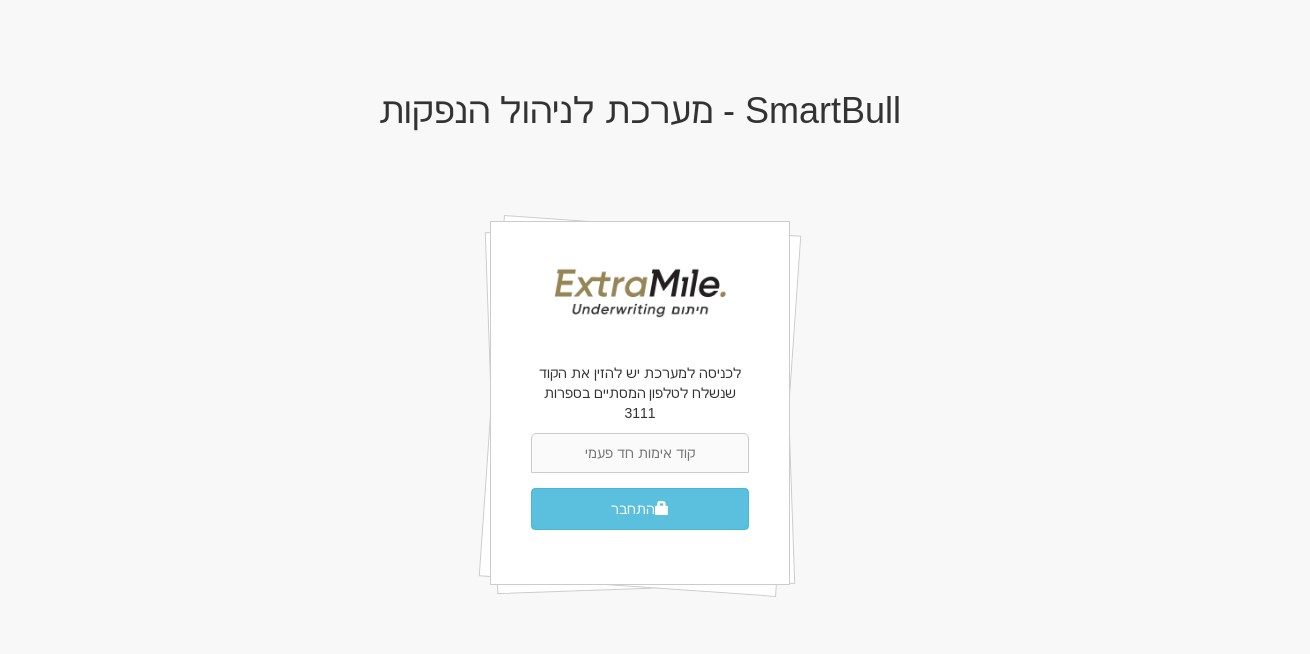 scroll, scrollTop: 0, scrollLeft: 0, axis: both 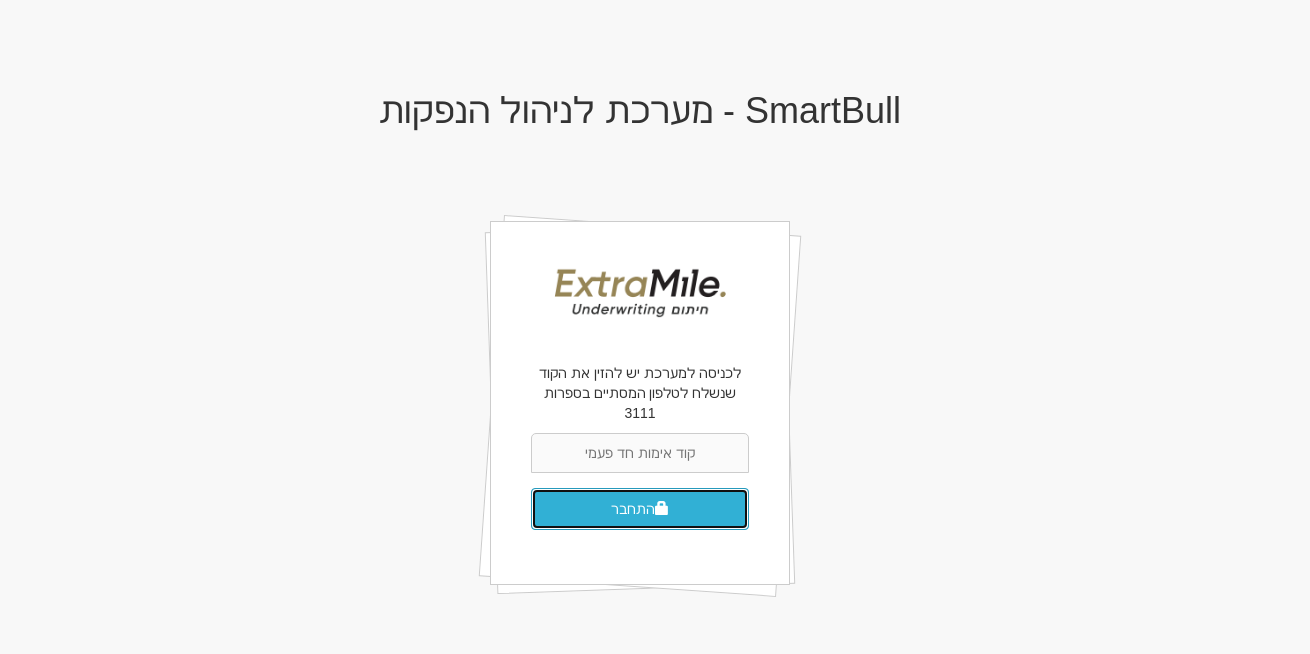 click on "התחבר" at bounding box center [640, 509] 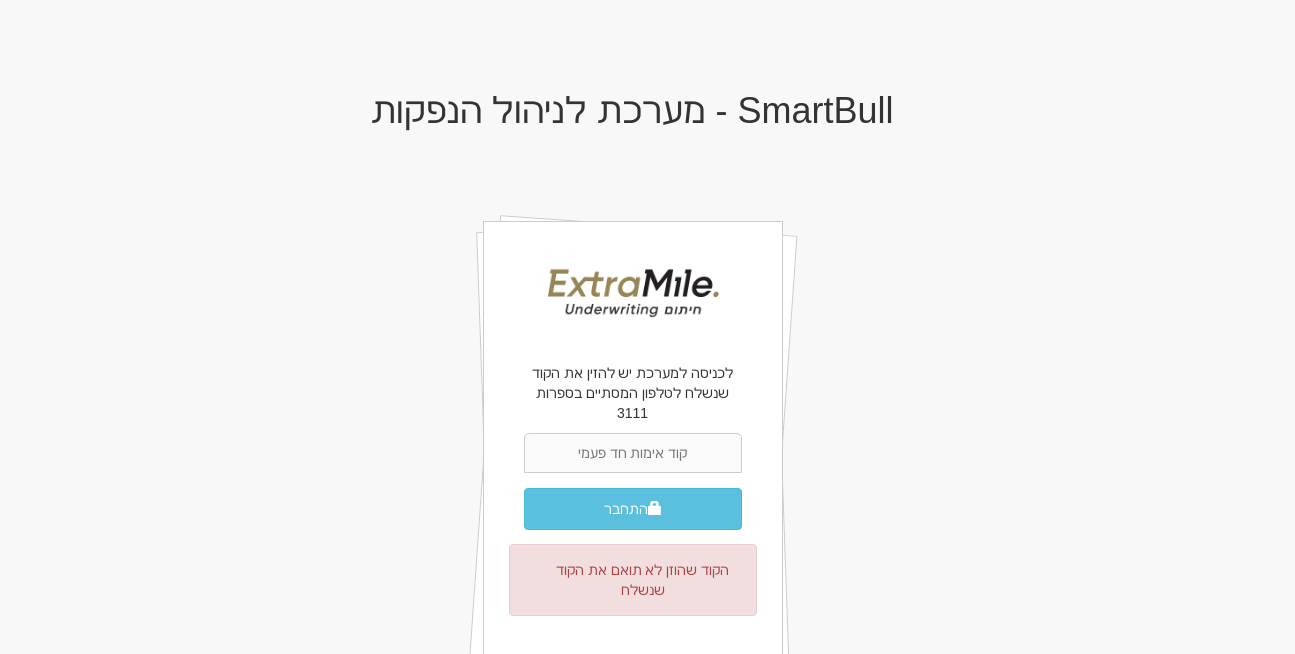 scroll, scrollTop: 0, scrollLeft: 0, axis: both 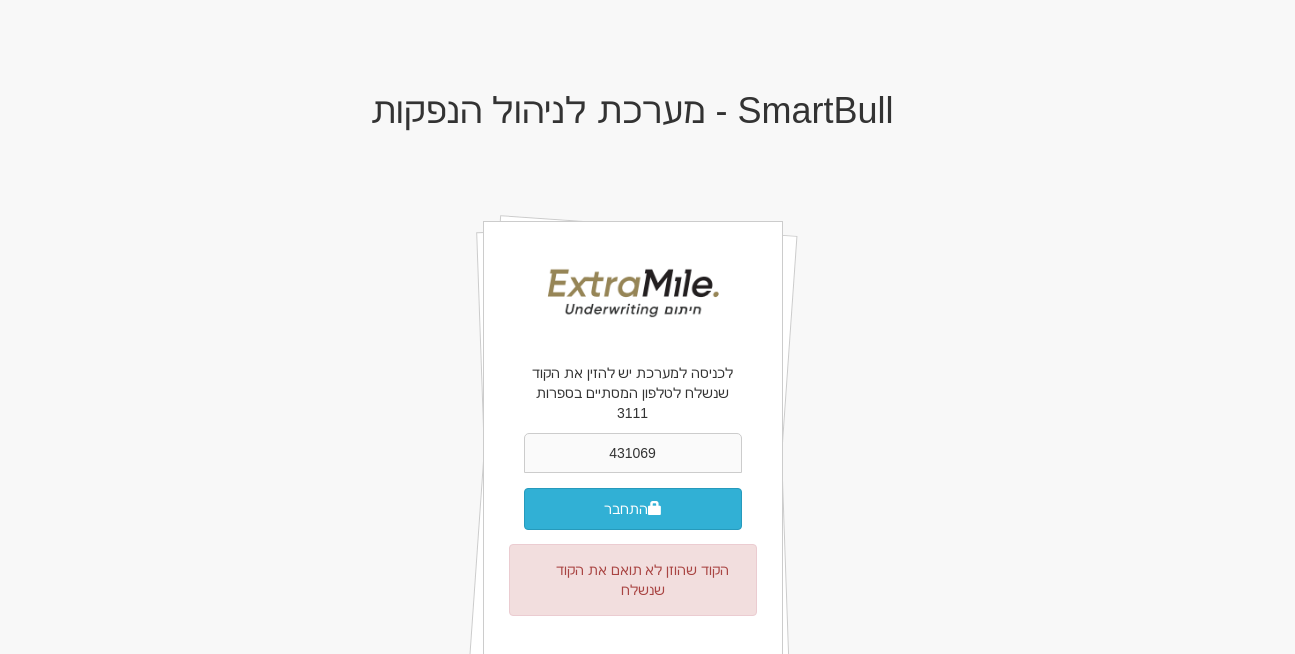 type on "431069" 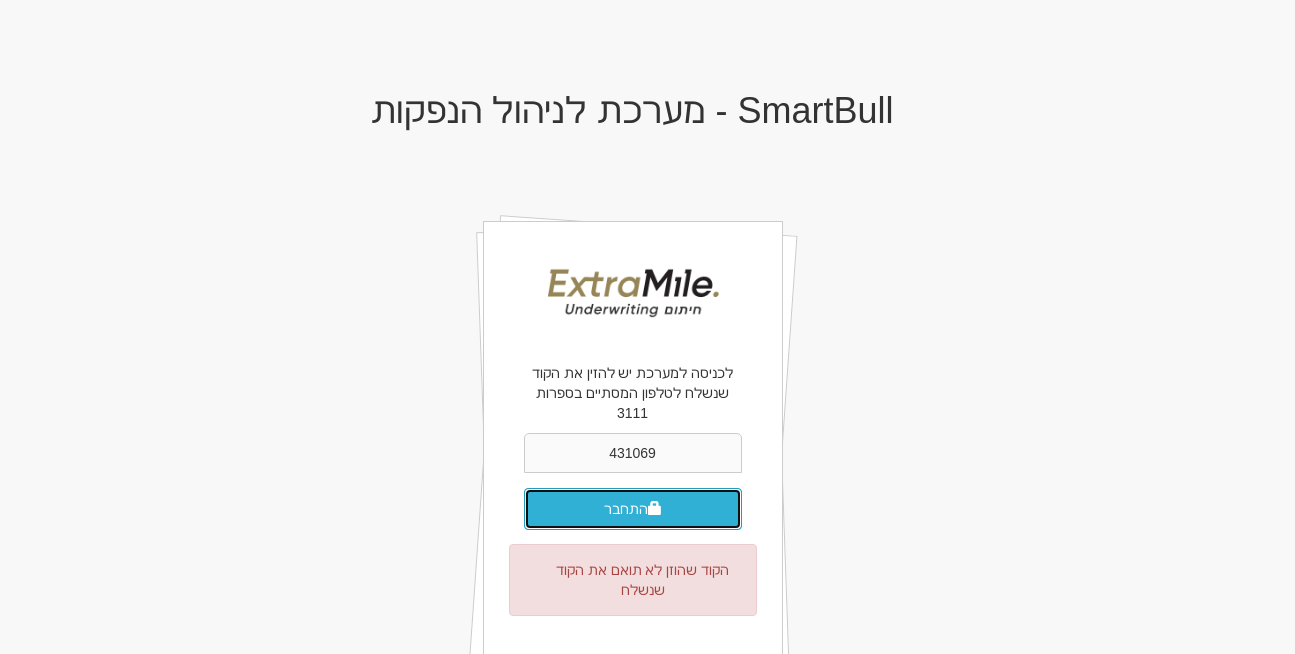 click on "התחבר" at bounding box center [633, 509] 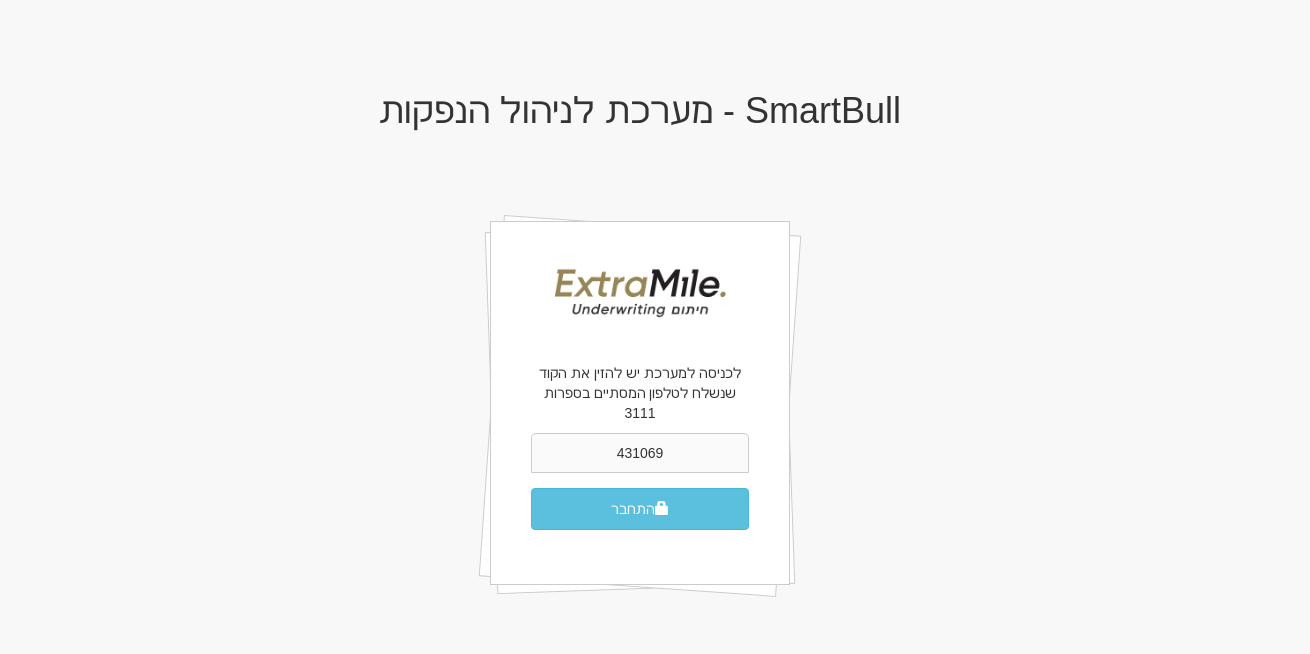 scroll, scrollTop: 0, scrollLeft: 0, axis: both 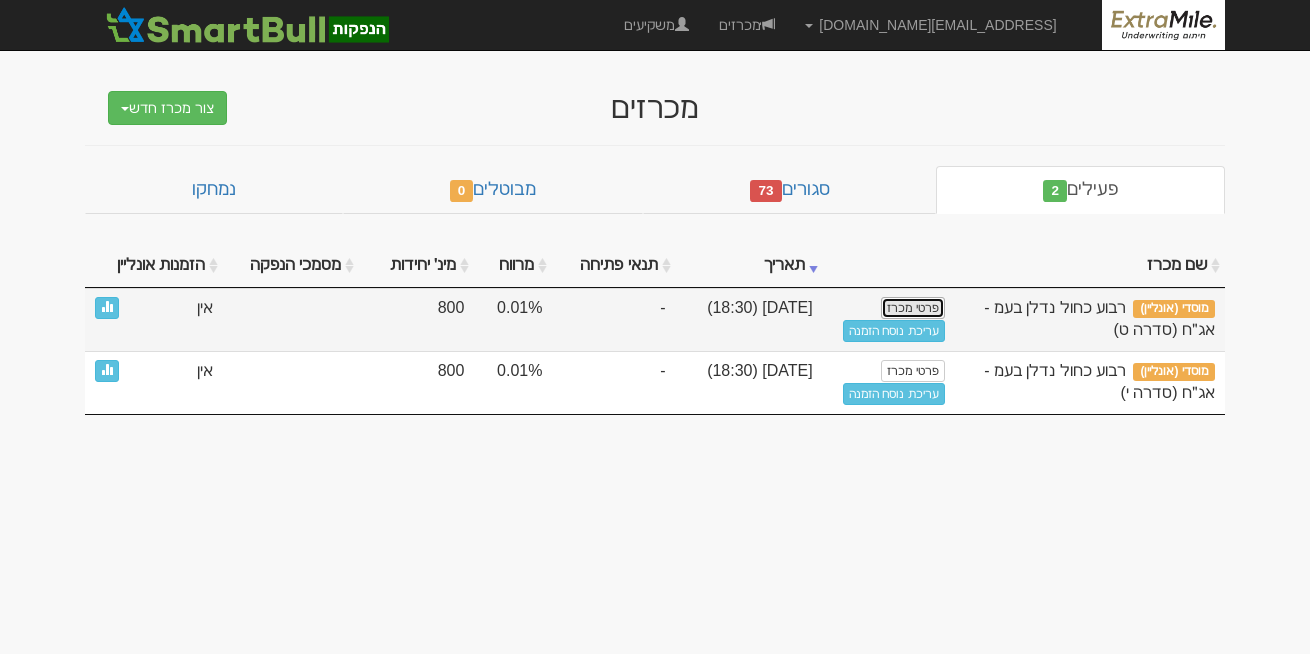 click on "פרטי מכרז" at bounding box center [912, 308] 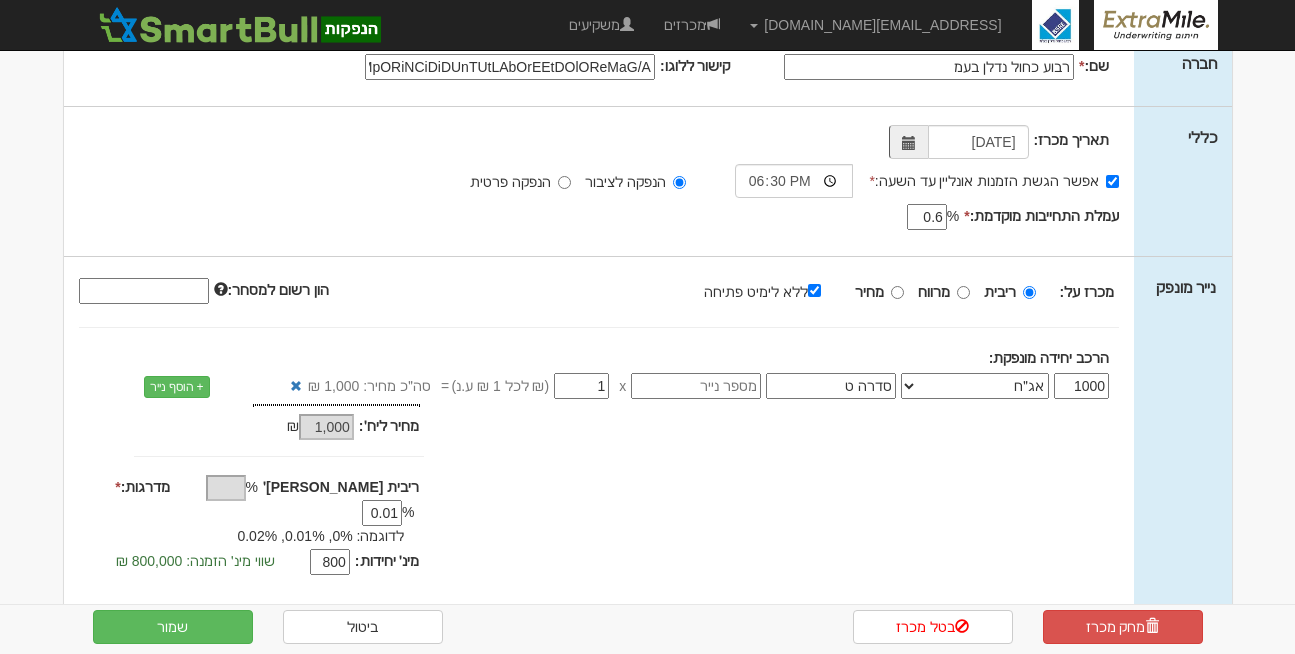 scroll, scrollTop: 19, scrollLeft: 0, axis: vertical 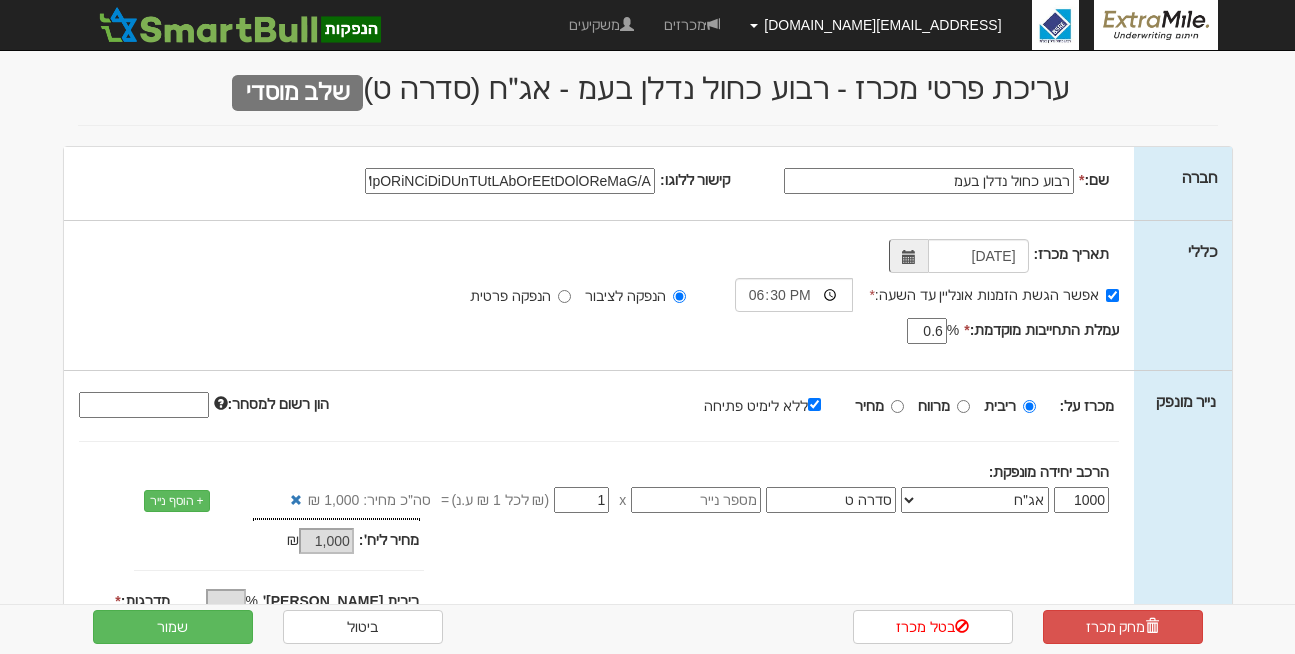 click on "[EMAIL_ADDRESS][DOMAIN_NAME]" at bounding box center [875, 25] 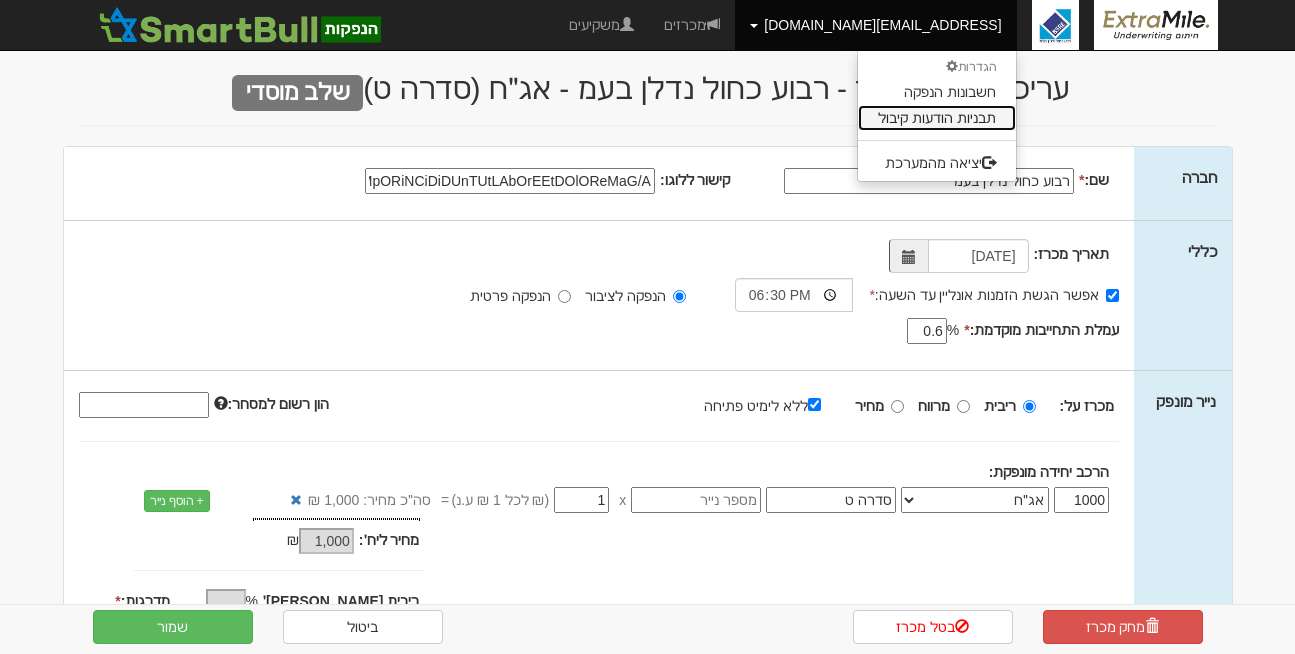 click on "תבניות הודעות קיבול" at bounding box center (937, 118) 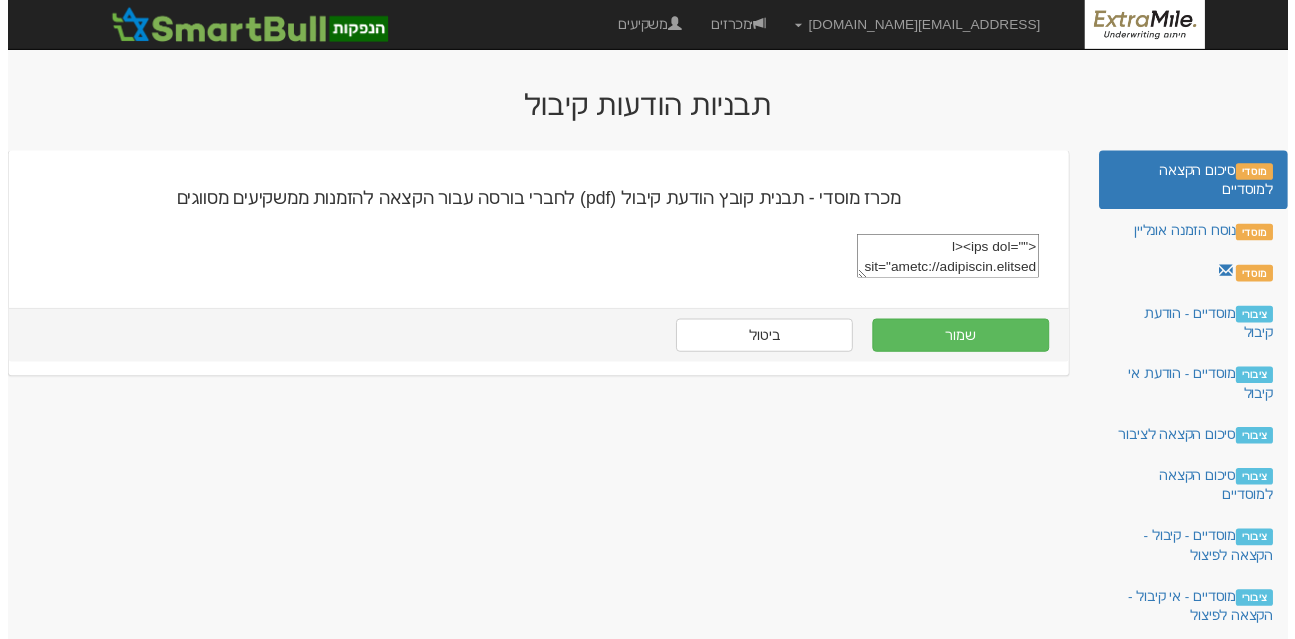 scroll, scrollTop: 0, scrollLeft: 0, axis: both 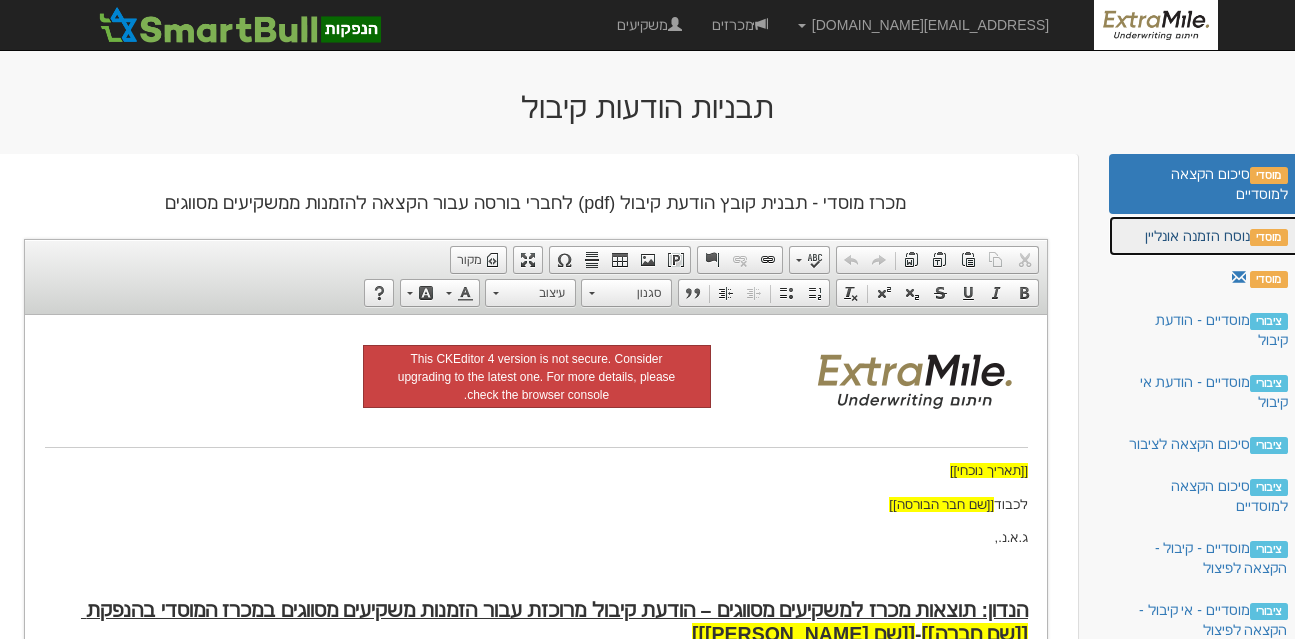 click on "מוסדי
נוסח הזמנה אונליין" at bounding box center (1205, 236) 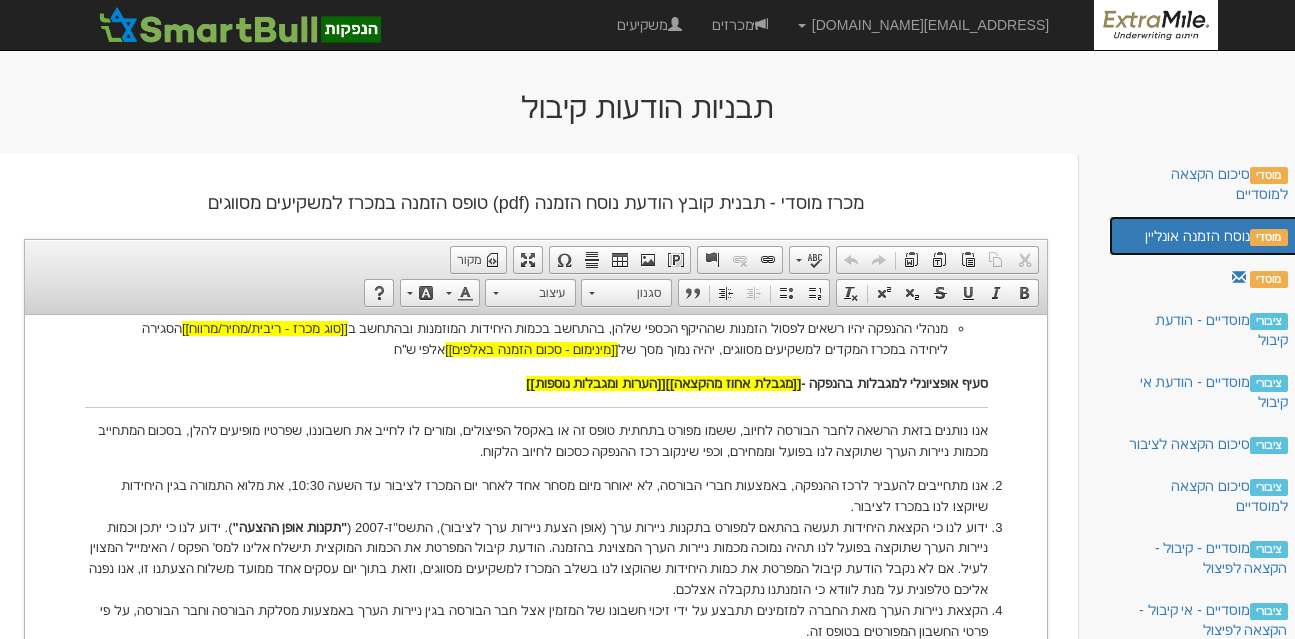 scroll, scrollTop: 605, scrollLeft: 0, axis: vertical 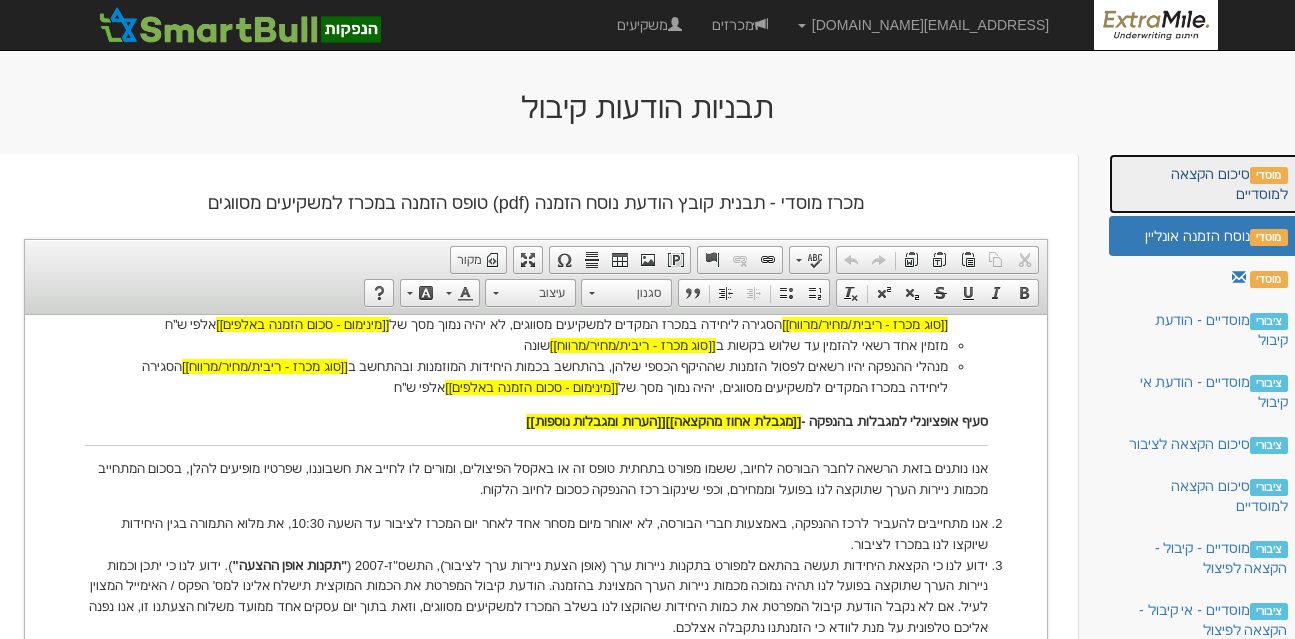 click on "מוסדי
סיכום הקצאה למוסדיים" at bounding box center [1205, 184] 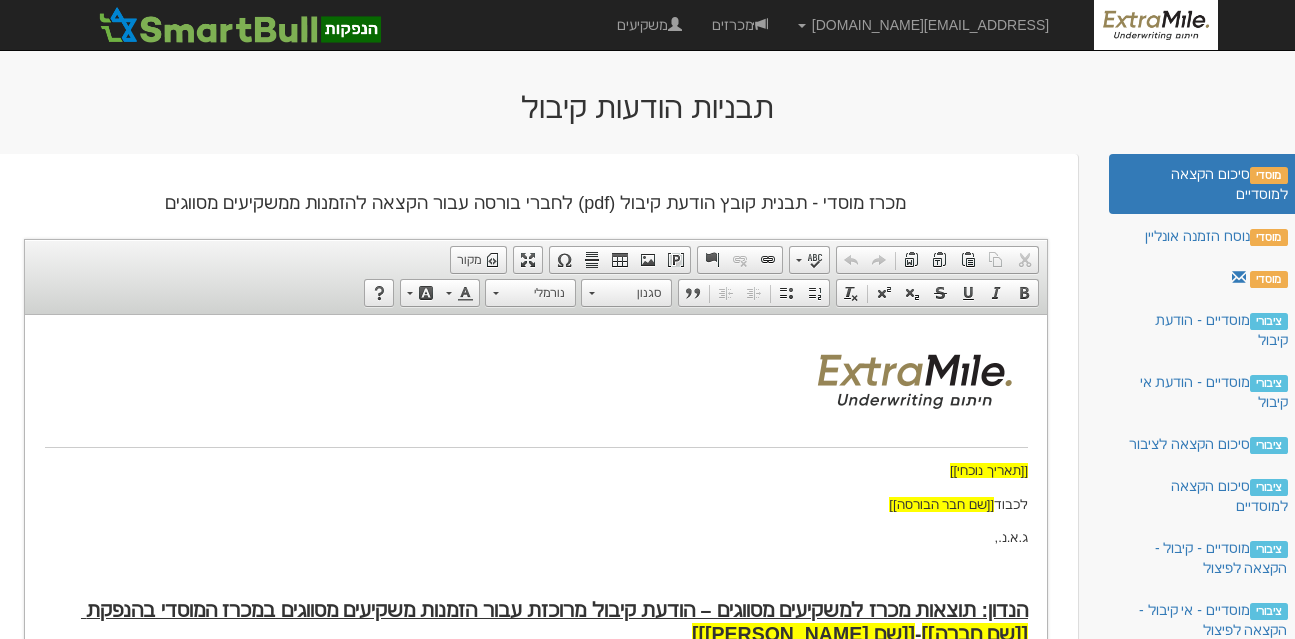 click at bounding box center [535, 383] 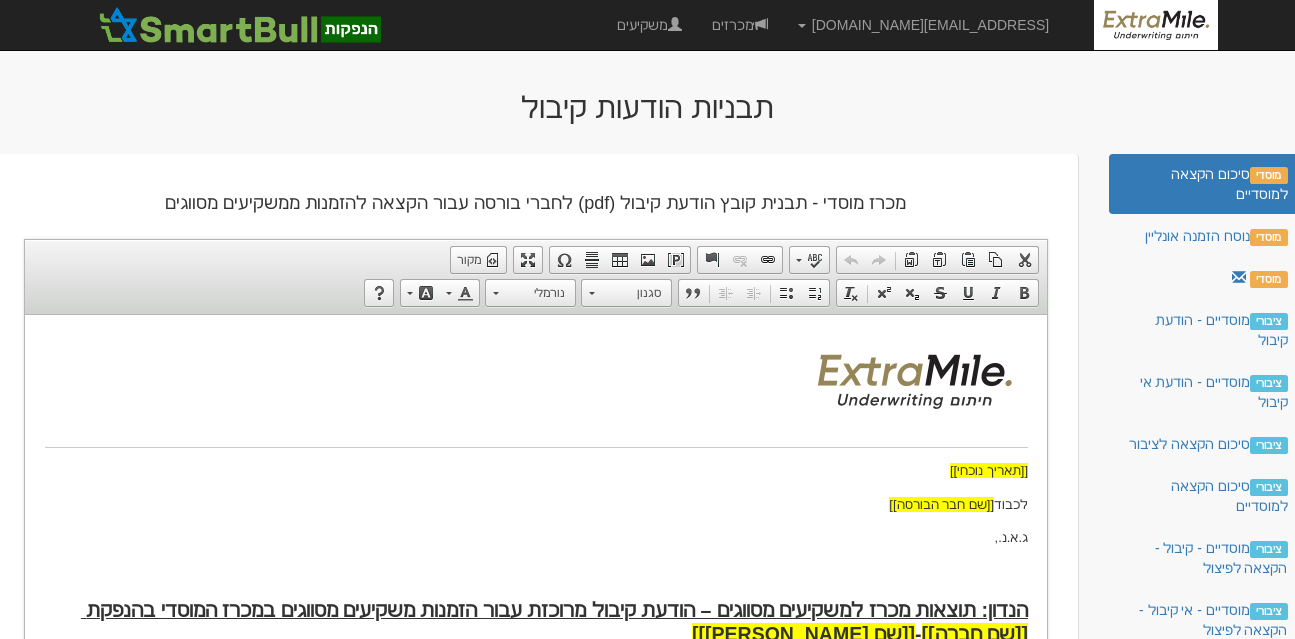 click at bounding box center [913, 380] 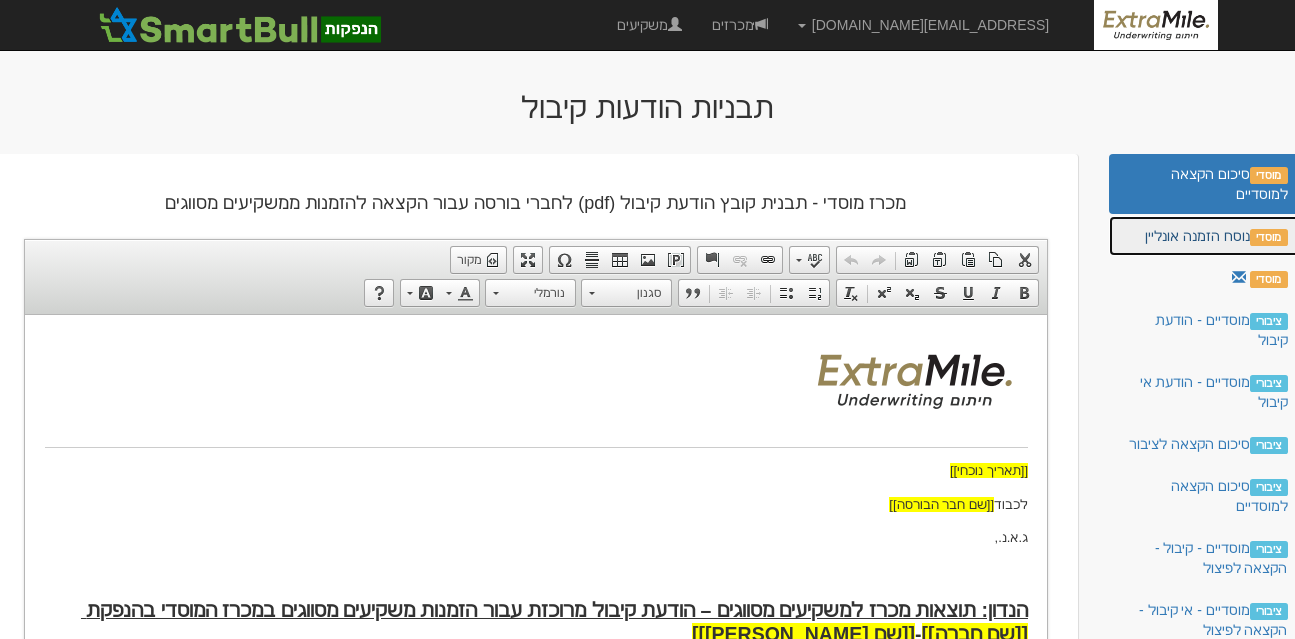 click on "מוסדי
נוסח הזמנה אונליין" at bounding box center (1205, 236) 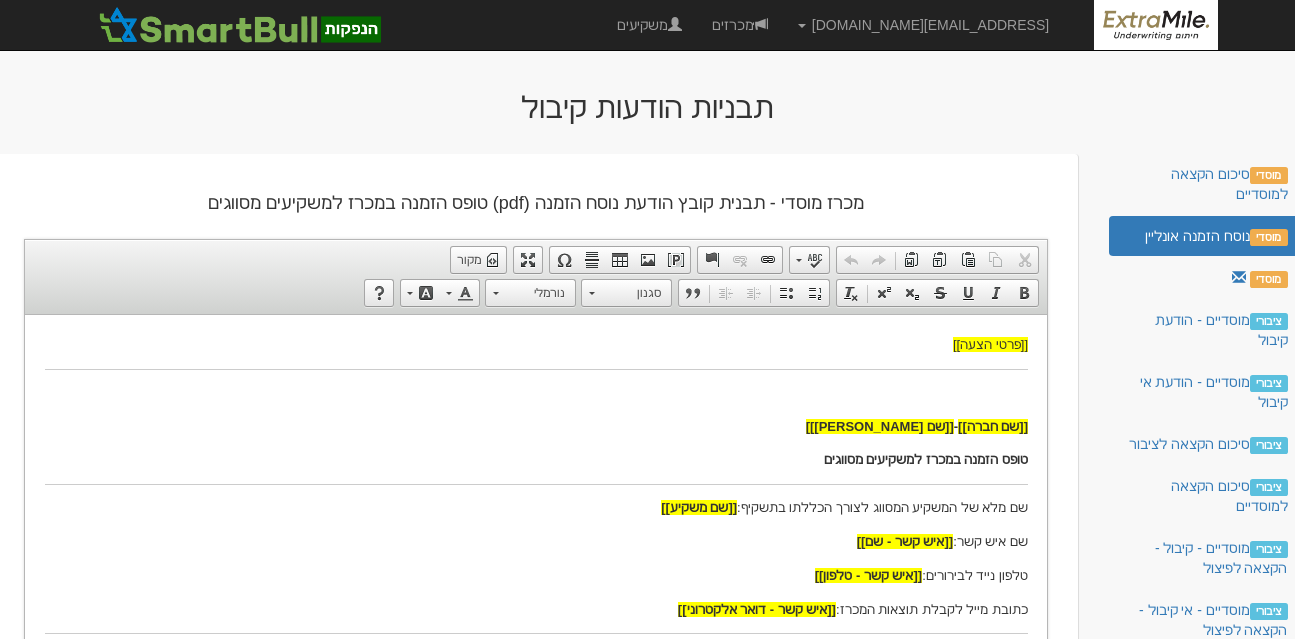 click on "[[פרטי הצעה]]" at bounding box center (535, 344) 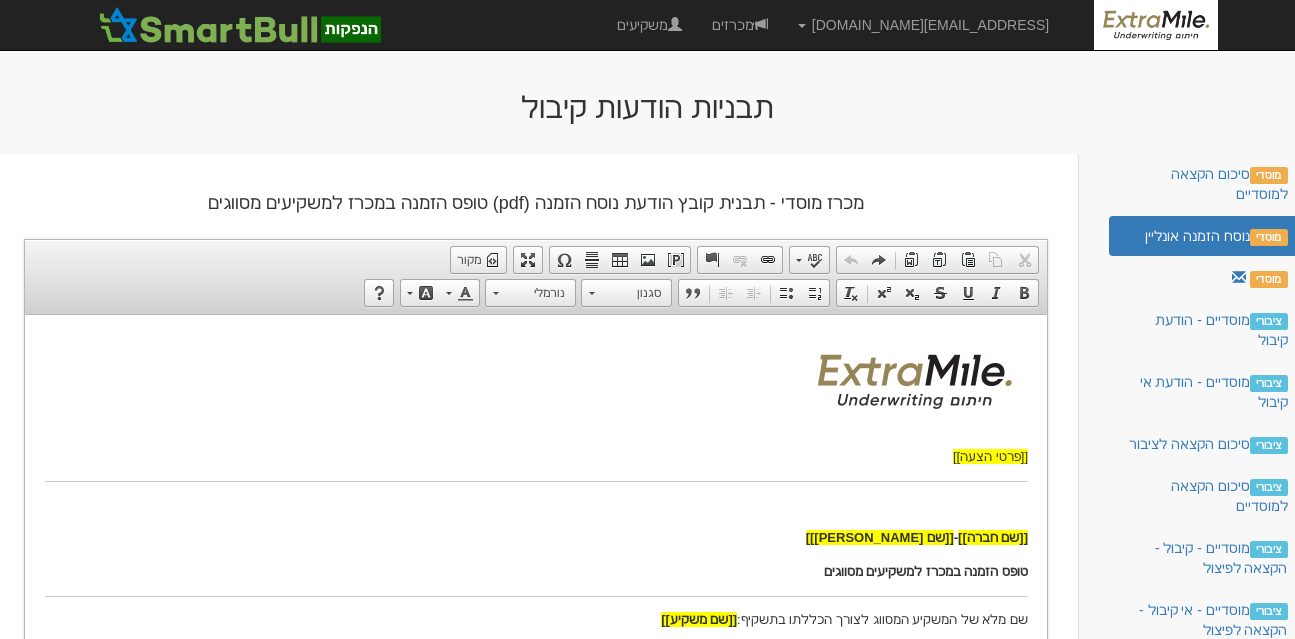 click on "​​​​​​​ [[פרטי הצעה]] [[שם חברה]]  -  [[שם נייר מונפק]] טופס הזמנה במכרז למשקיעים מסווגים שם מלא של המשקיע המסווג לצורך הכללתו בתשקיף:       [[שם משקיע]] שם איש קשר:       [[איש קשר - שם]] טלפון נייד לבירורים:       [[איש קשר - טלפון]] כתובת מייל לקבלת תוצאות המכרז:       [[איש קשר - דואר אלקטרוני]] לכבוד:  [[שם חברה]] , באמצעות  [[שם החתם]] , טלפון:  [[טלפון החתם]] הנדון:  [[שם חברה]]  (״החברה״) - מכרז מקדים למשקיעים מסווגים אנו מתחייבים בזה, כלפי החברה וכלפי  [[שם החתם]] [[שם נייר מונפק]] הזמנתנו במכרז המקדים למשקיעים מסווגים הנה כדקלמן [[טבלת הזמנות]] [[תנאי - מכרז]] היקף ההזמנה המינמאלי הנו  )." at bounding box center (535, 1326) 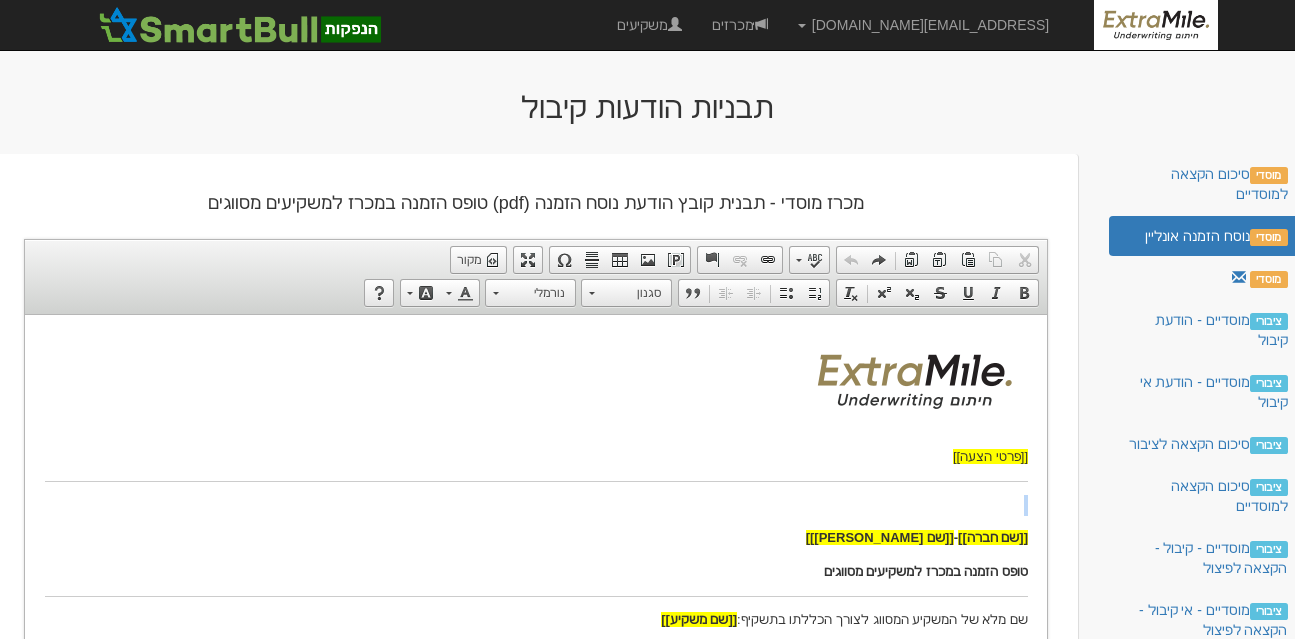 click on "​​​​​​​ [[פרטי הצעה]] [[שם חברה]]  -  [[שם נייר מונפק]] טופס הזמנה במכרז למשקיעים מסווגים שם מלא של המשקיע המסווג לצורך הכללתו בתשקיף:       [[שם משקיע]] שם איש קשר:       [[איש קשר - שם]] טלפון נייד לבירורים:       [[איש קשר - טלפון]] כתובת מייל לקבלת תוצאות המכרז:       [[איש קשר - דואר אלקטרוני]] לכבוד:  [[שם חברה]] , באמצעות  [[שם החתם]] , טלפון:  [[טלפון החתם]] הנדון:  [[שם חברה]]  (״החברה״) - מכרז מקדים למשקיעים מסווגים אנו מתחייבים בזה, כלפי החברה וכלפי  [[שם החתם]] [[שם נייר מונפק]] הזמנתנו במכרז המקדים למשקיעים מסווגים הנה כדקלמן [[טבלת הזמנות]] [[תנאי - מכרז]] היקף ההזמנה המינמאלי הנו  )." at bounding box center (535, 1326) 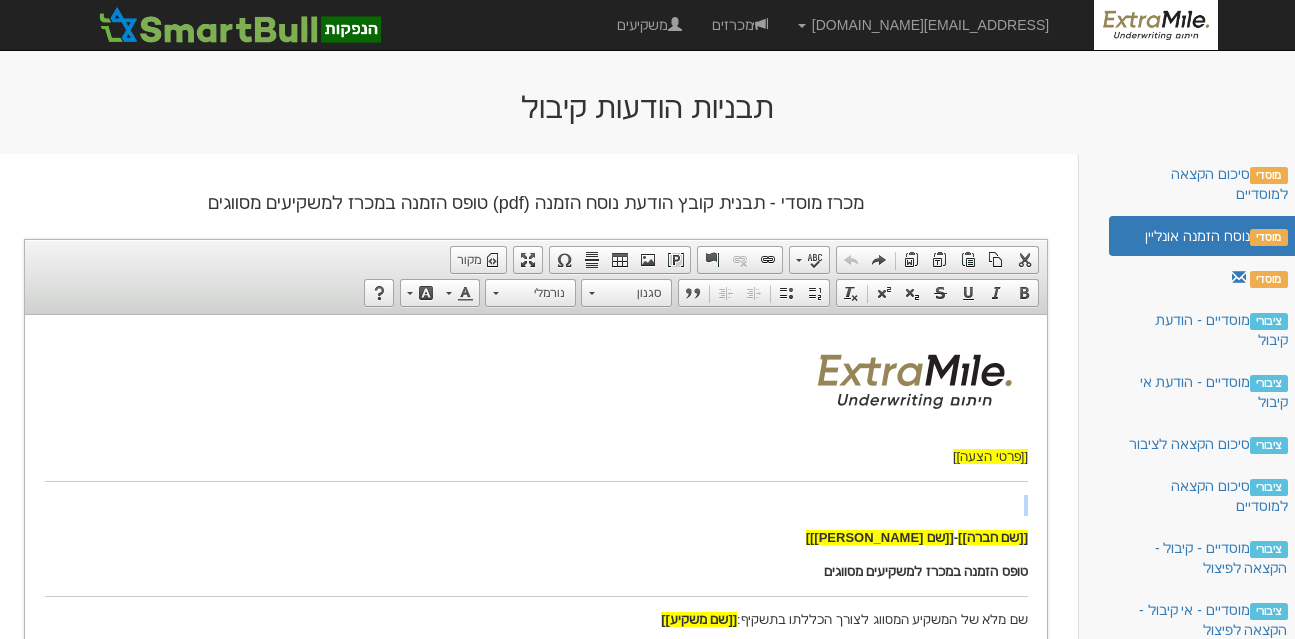 click on "[[פרטי הצעה]] [[שם חברה]]  -  [[שם נייר מונפק]] טופס הזמנה במכרז למשקיעים מסווגים שם מלא של המשקיע המסווג לצורך הכללתו בתשקיף:       [[שם משקיע]] שם איש קשר:       [[איש קשר - שם]] טלפון נייד לבירורים:       [[איש קשר - טלפון]] כתובת מייל לקבלת תוצאות המכרז:       [[איש קשר - דואר אלקטרוני]] לכבוד:  [[שם חברה]] , באמצעות  [[שם החתם]] , טלפון:  [[טלפון החתם]] הנדון:  [[שם חברה]]  (״החברה״) - מכרז מקדים למשקיעים מסווגים אנו מתחייבים בזה, כלפי החברה וכלפי  [[שם החתם]] [[שם נייר מונפק]] הזמנתנו במכרז המקדים למשקיעים מסווגים הנה כדקלמן [[טבלת הזמנות]] [[תנאי - מכרז]] היקף ההזמנה המינמאלי הנו   אלפי ש״ח ). )." at bounding box center [535, 1326] 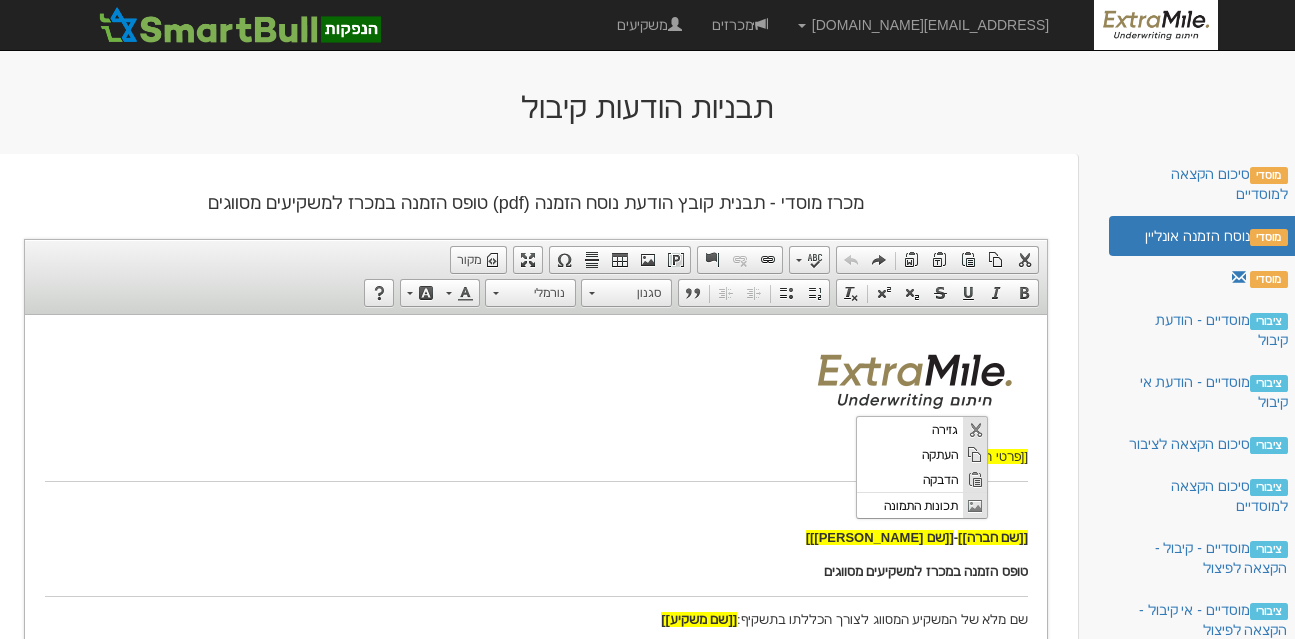 scroll, scrollTop: 0, scrollLeft: 0, axis: both 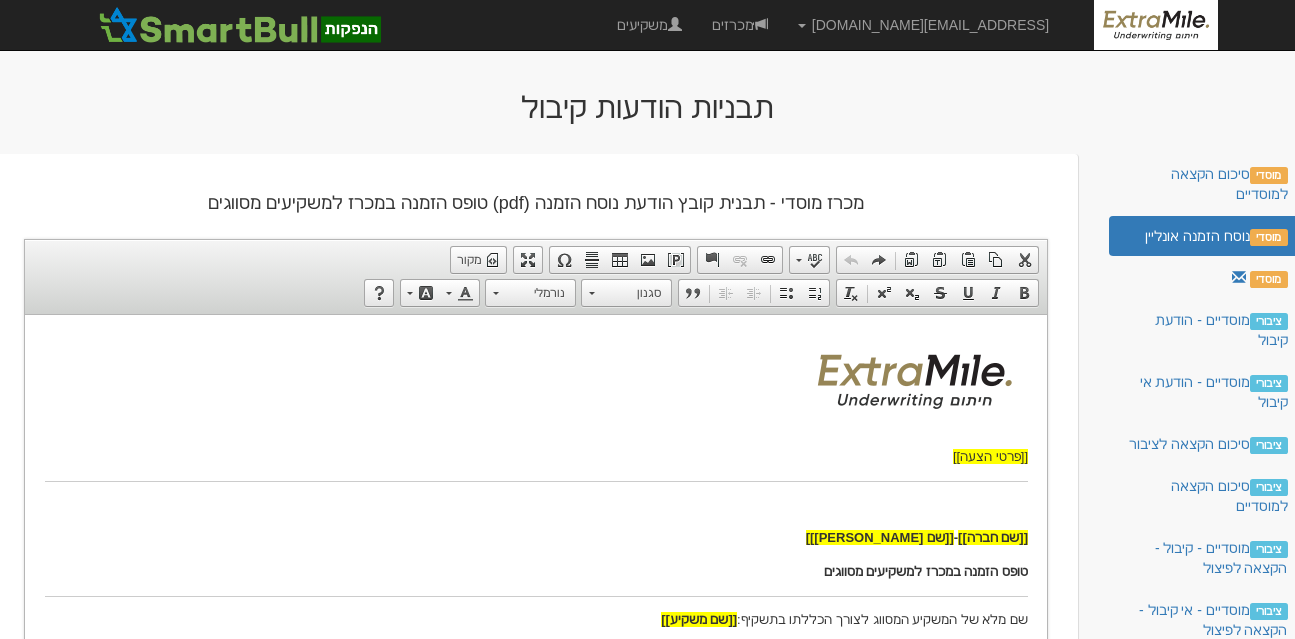 click at bounding box center (535, 383) 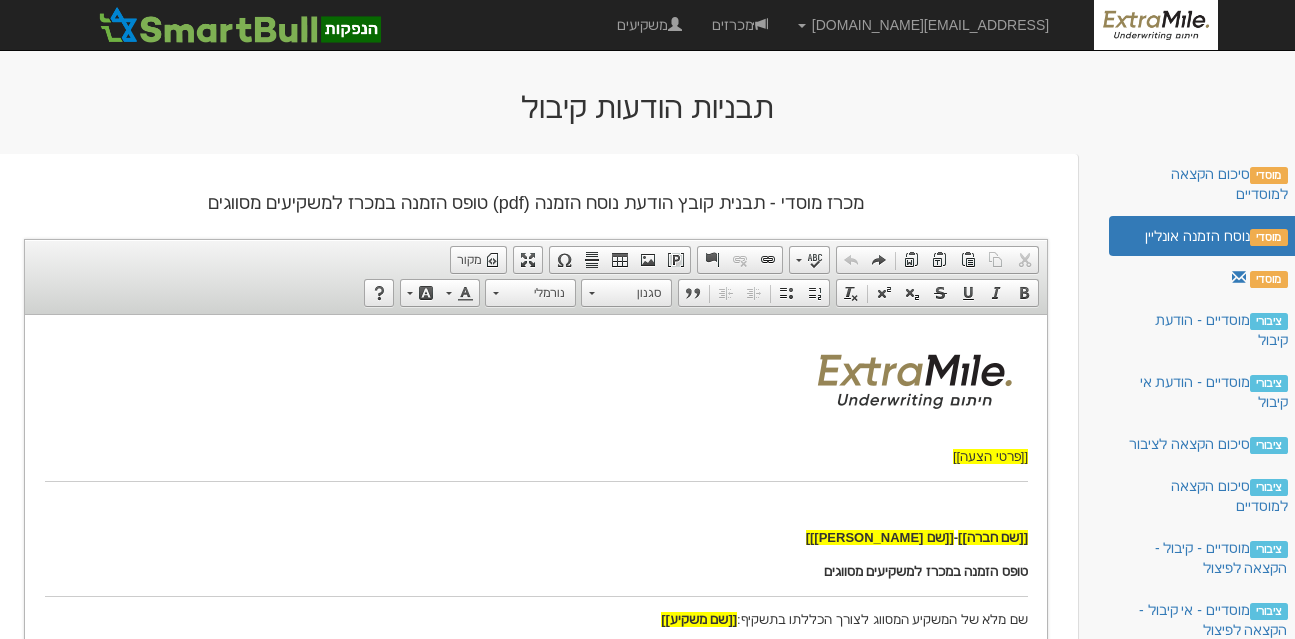 click on "[[פרטי הצעה]] [[שם חברה]]  -  [[שם נייר מונפק]] טופס הזמנה במכרז למשקיעים מסווגים שם מלא של המשקיע המסווג לצורך הכללתו בתשקיף:       [[שם משקיע]] שם איש קשר:       [[איש קשר - שם]] טלפון נייד לבירורים:       [[איש קשר - טלפון]] כתובת מייל לקבלת תוצאות המכרז:       [[איש קשר - דואר אלקטרוני]] לכבוד:  [[שם חברה]] , באמצעות  [[שם החתם]] , טלפון:  [[טלפון החתם]] הנדון:  [[שם חברה]]  (״החברה״) - מכרז מקדים למשקיעים מסווגים אנו מתחייבים בזה, כלפי החברה וכלפי  [[שם החתם]] [[שם נייר מונפק]] הזמנתנו במכרז המקדים למשקיעים מסווגים הנה כדקלמן [[טבלת הזמנות]] [[תנאי - מכרז]] היקף ההזמנה המינמאלי הנו   אלפי ש״ח ). )." at bounding box center (535, 1326) 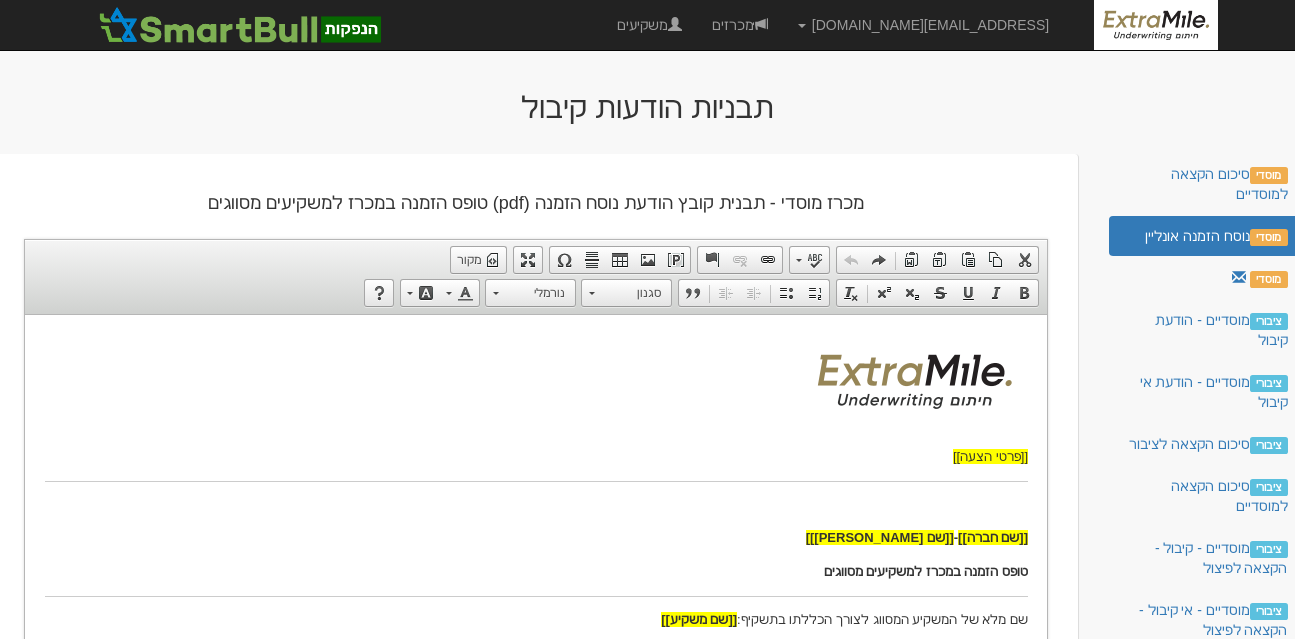 click at bounding box center [535, 383] 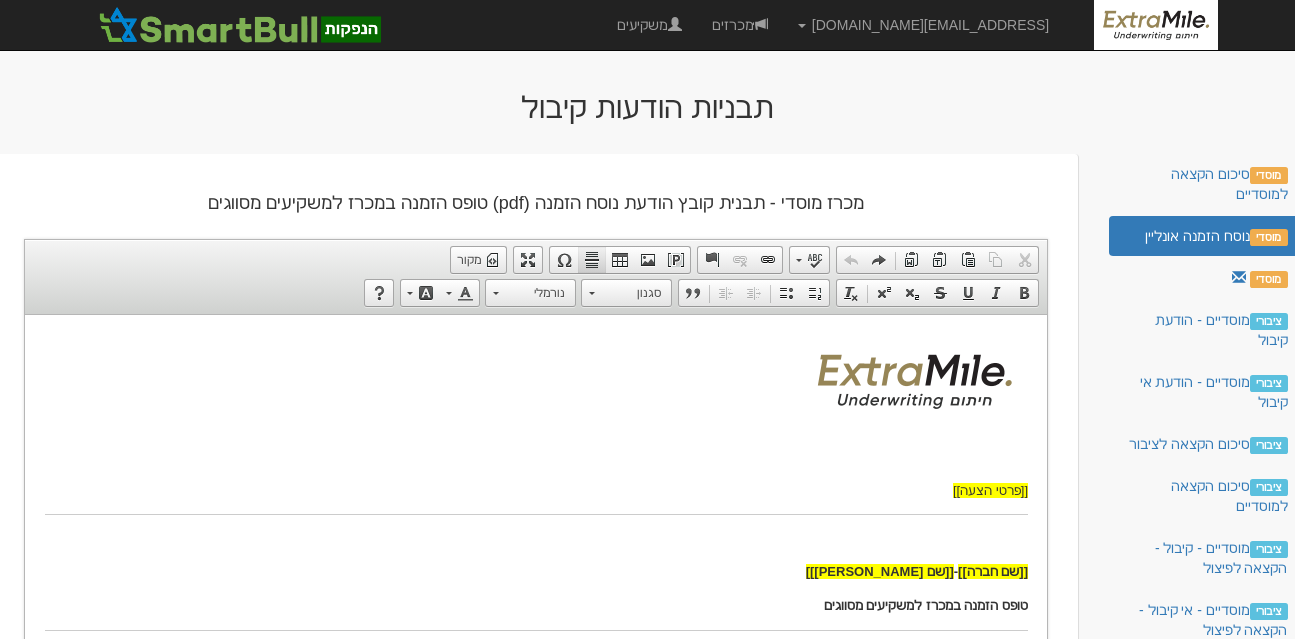 click at bounding box center (592, 260) 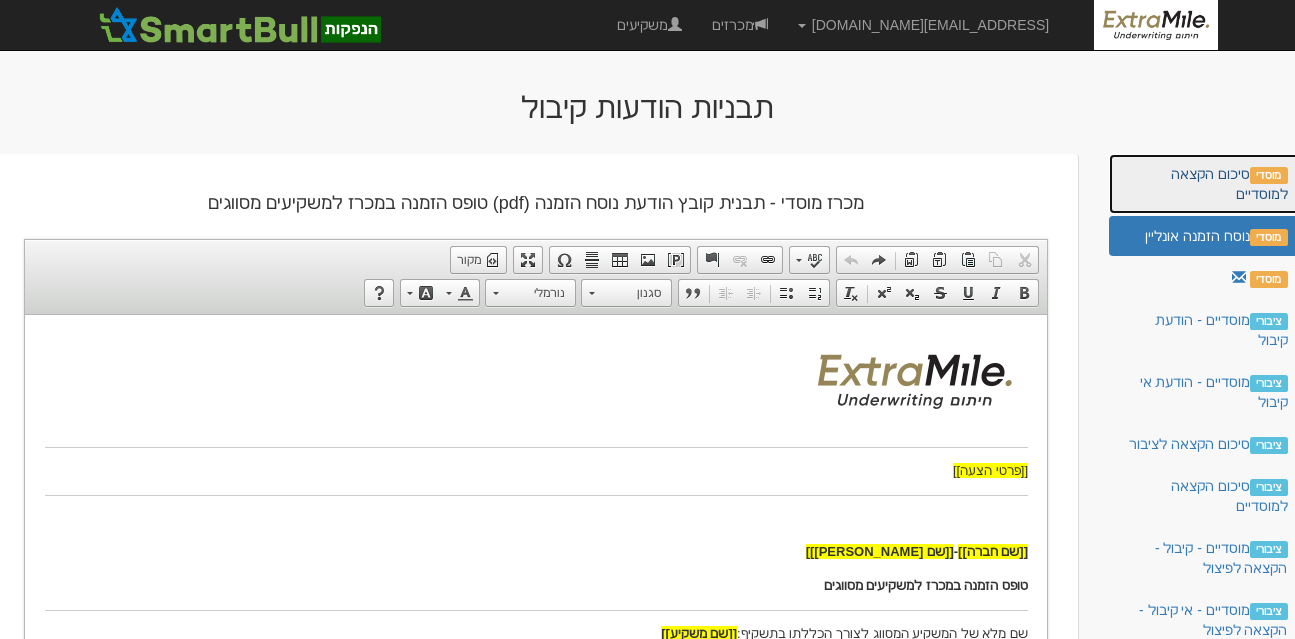 click on "מוסדי
סיכום הקצאה למוסדיים" at bounding box center (1205, 184) 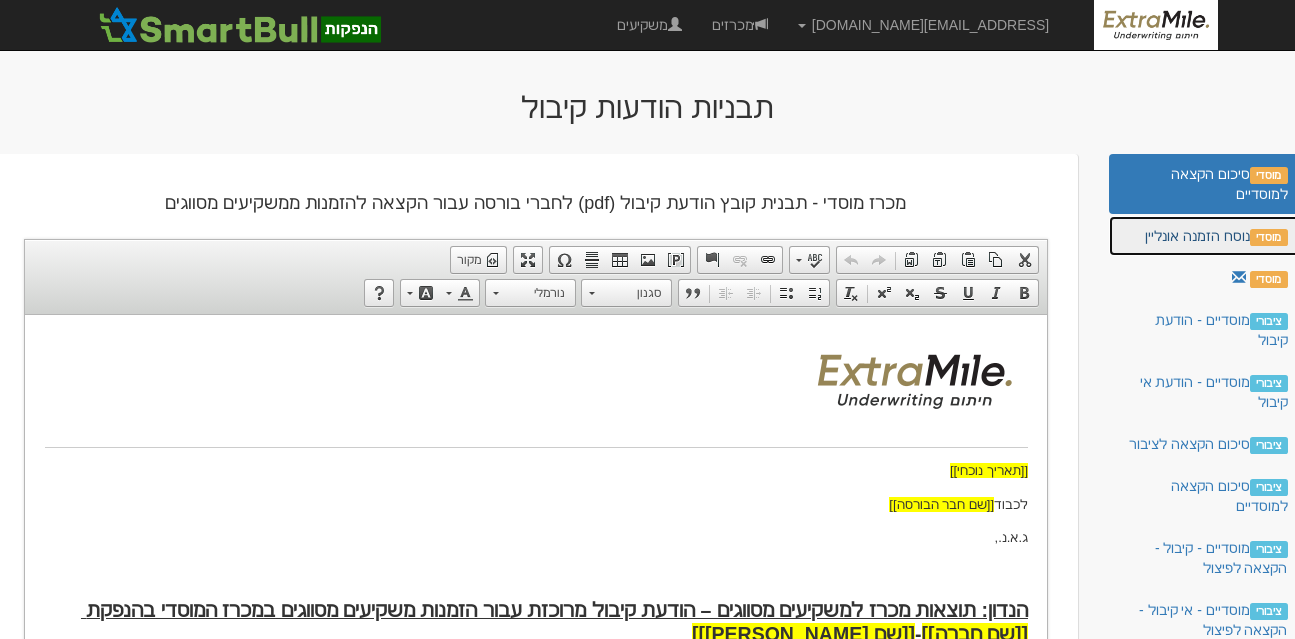 click on "מוסדי
נוסח הזמנה אונליין" at bounding box center (1205, 236) 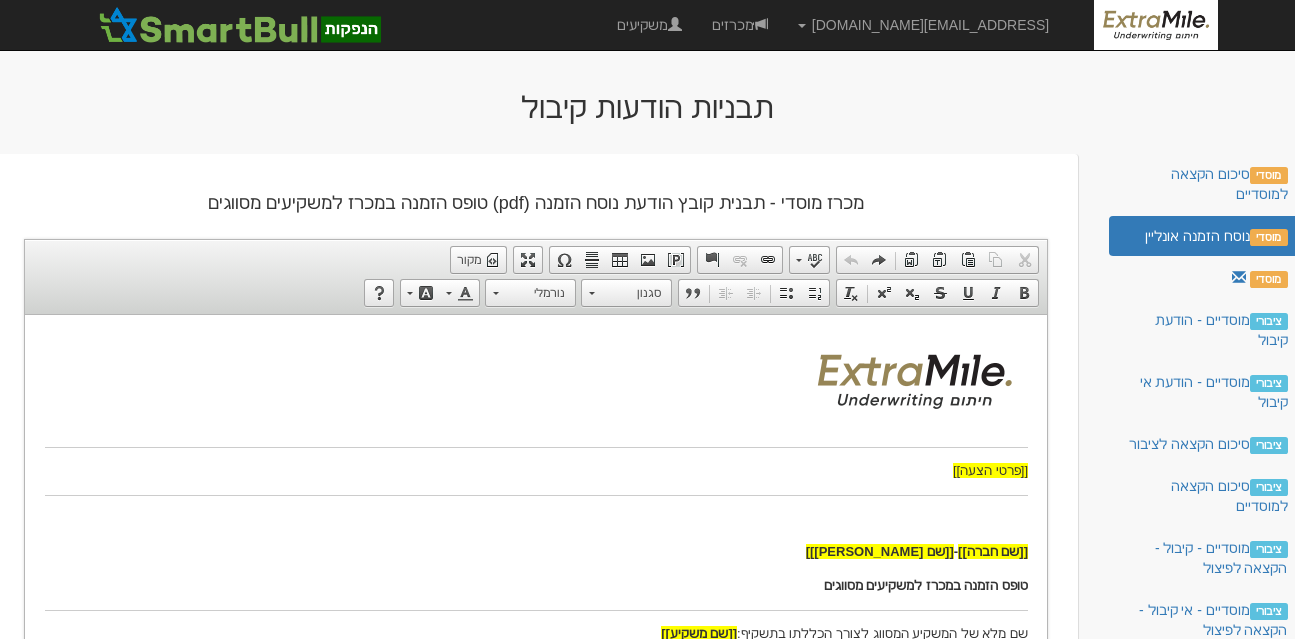 click on "​​​​​​​ [[פרטי הצעה]] [[שם חברה]]  -  [[שם נייר מונפק]] טופס הזמנה במכרז למשקיעים מסווגים שם מלא של המשקיע המסווג לצורך הכללתו בתשקיף:       [[שם משקיע]] שם איש קשר:       [[איש קשר - שם]] טלפון נייד לבירורים:       [[איש קשר - טלפון]] כתובת מייל לקבלת תוצאות המכרז:       [[איש קשר - דואר אלקטרוני]] לכבוד:  [[שם חברה]] , באמצעות  [[שם החתם]] , טלפון:  [[טלפון החתם]] הנדון:  [[שם חברה]]  (״החברה״) - מכרז מקדים למשקיעים מסווגים אנו מתחייבים בזה, כלפי החברה וכלפי  [[שם החתם]] [[שם נייר מונפק]] הזמנתנו במכרז המקדים למשקיעים מסווגים הנה כדקלמן [[טבלת הזמנות]] [[תנאי - מכרז]] היקף ההזמנה המינמאלי הנו  )." at bounding box center (535, 1333) 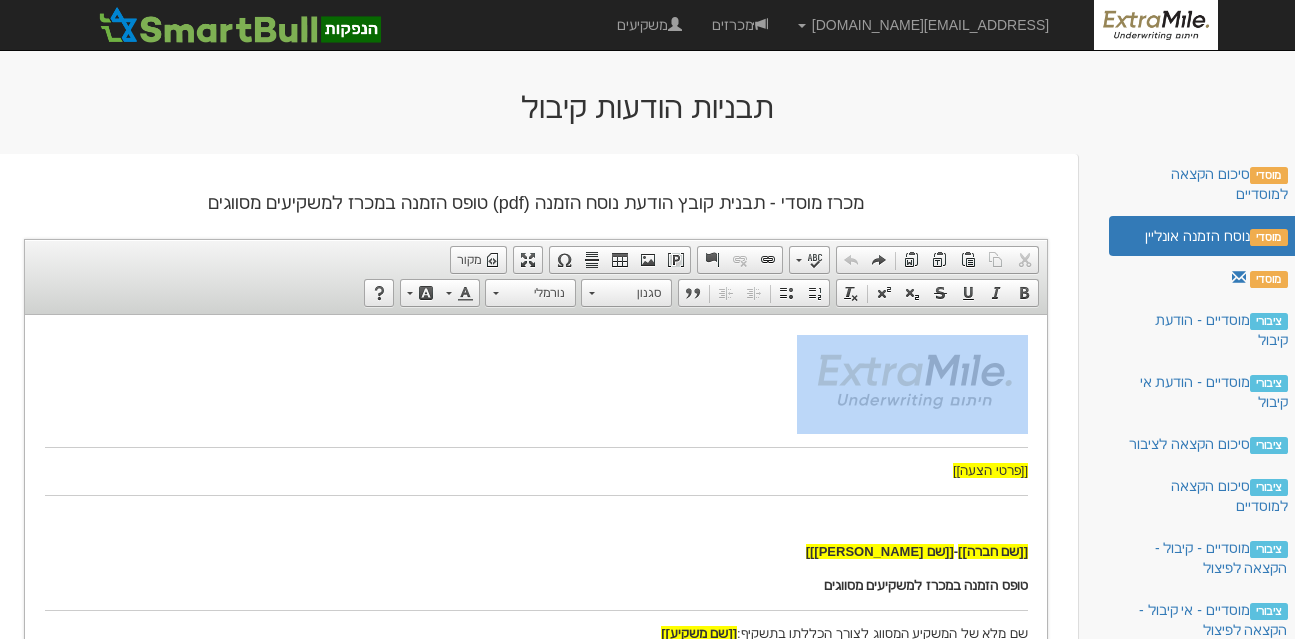 click at bounding box center (535, 446) 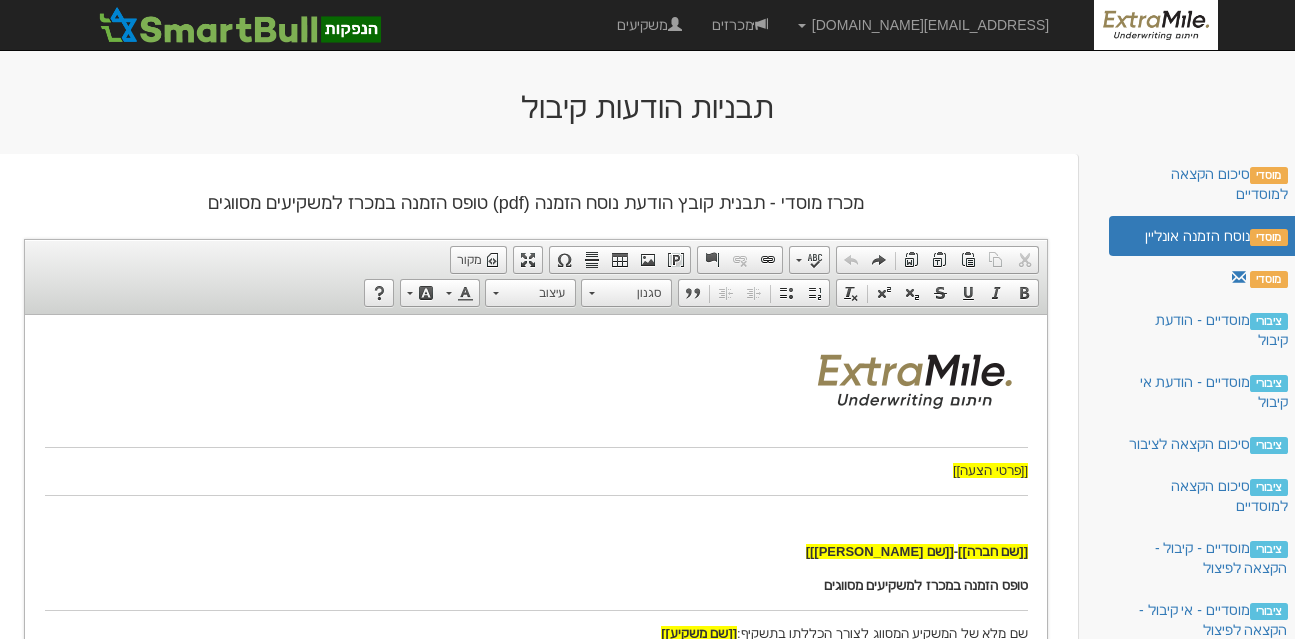 type 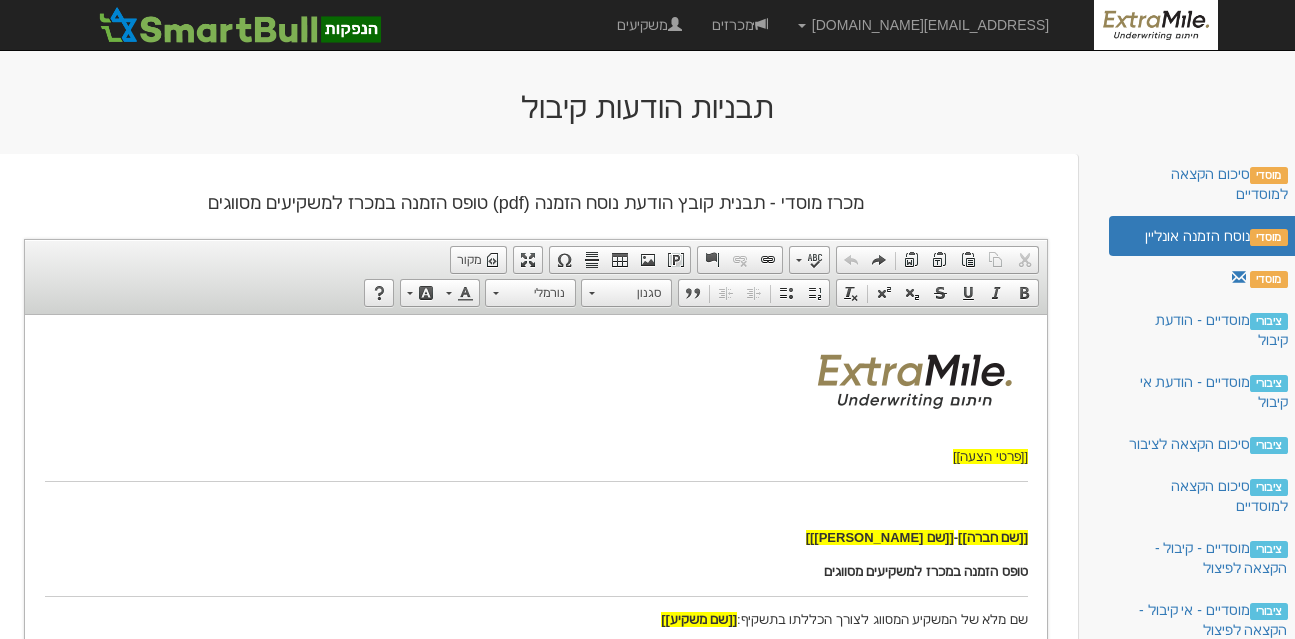 click on "תבניות הודעות קיבול" at bounding box center (648, 107) 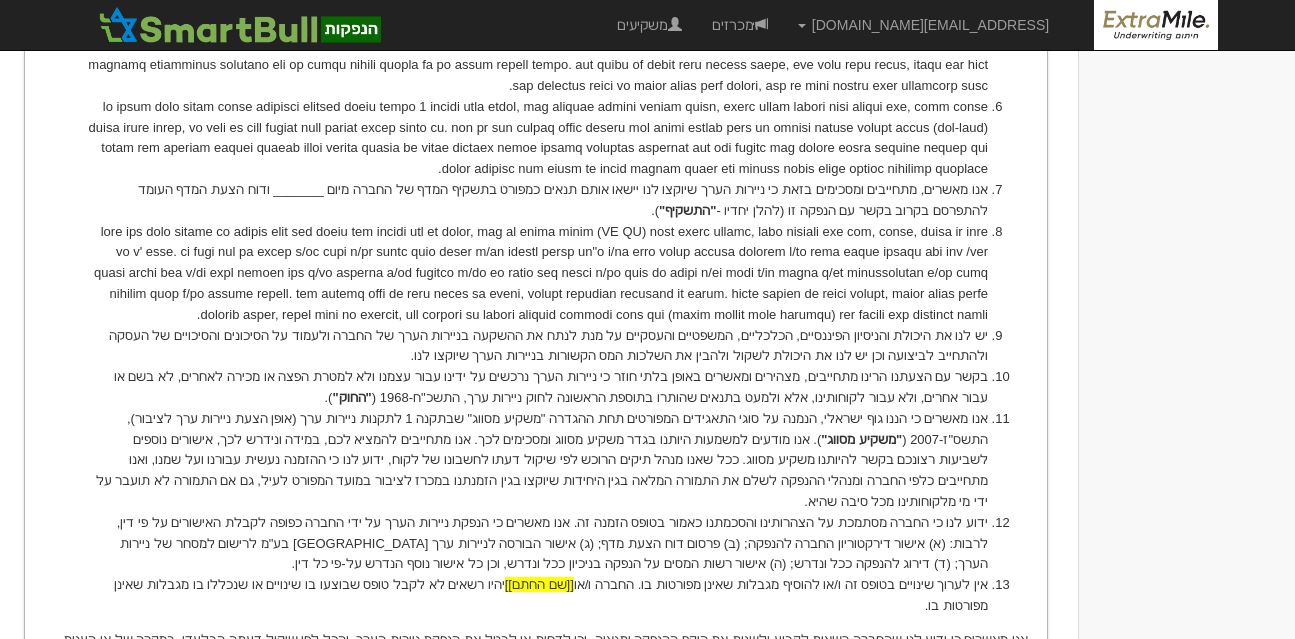 scroll, scrollTop: 1785, scrollLeft: 0, axis: vertical 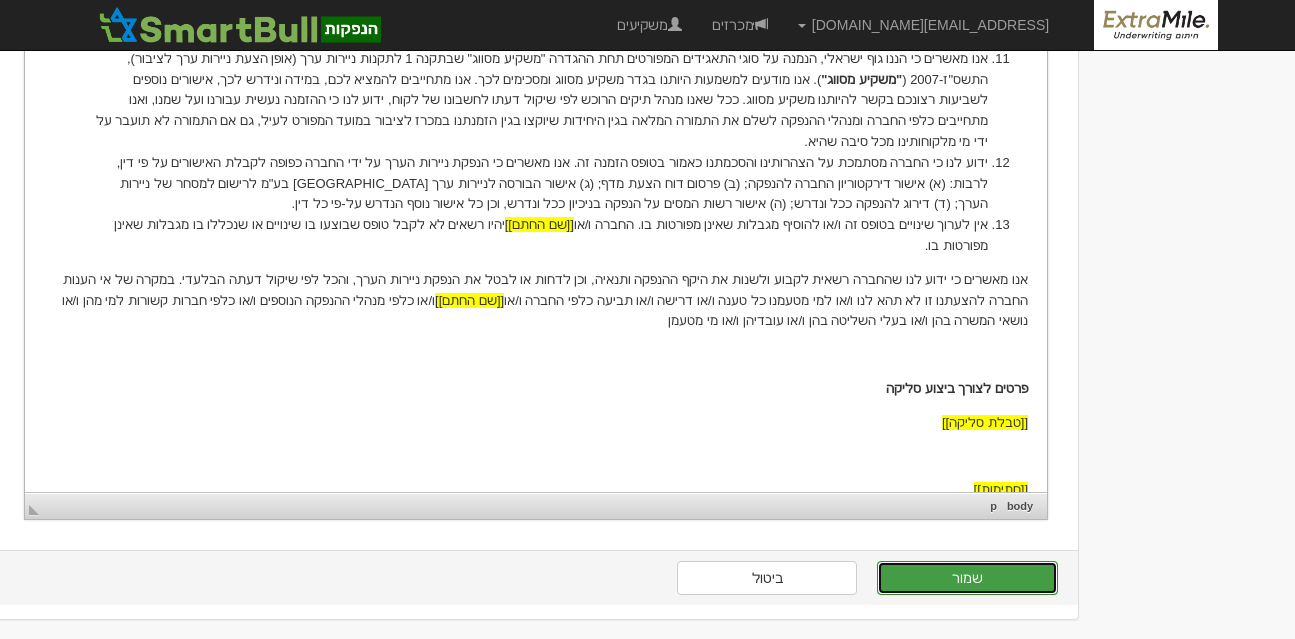 click on "שמור" at bounding box center [967, 578] 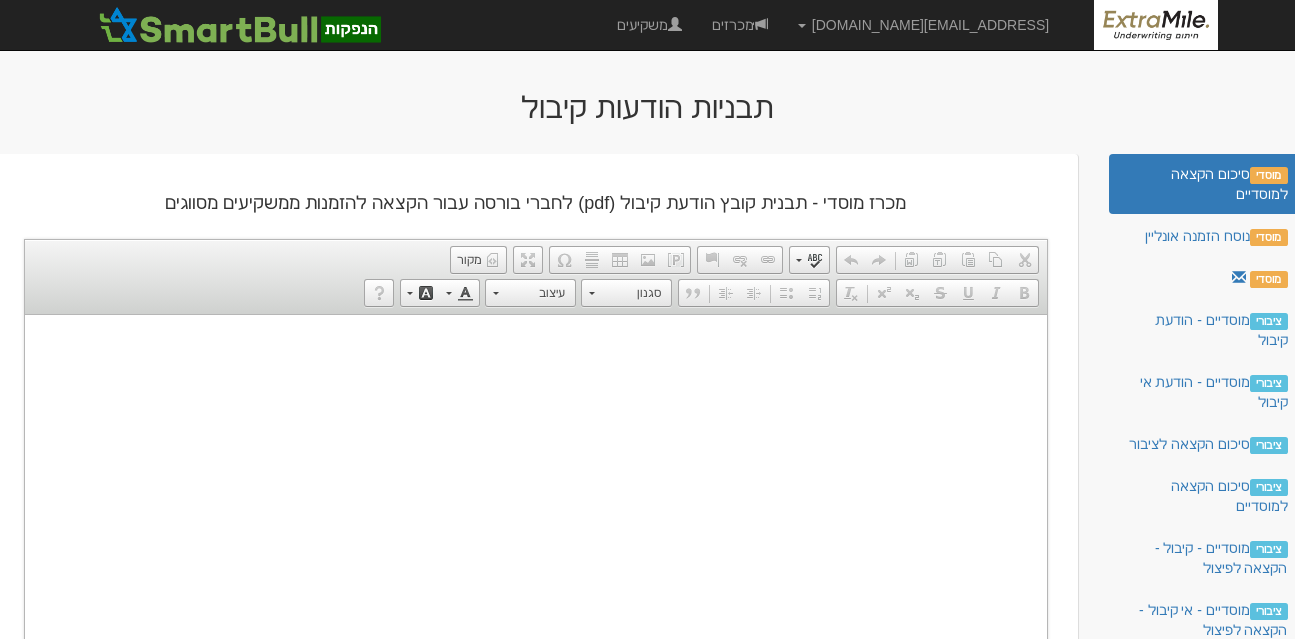 scroll, scrollTop: 0, scrollLeft: 0, axis: both 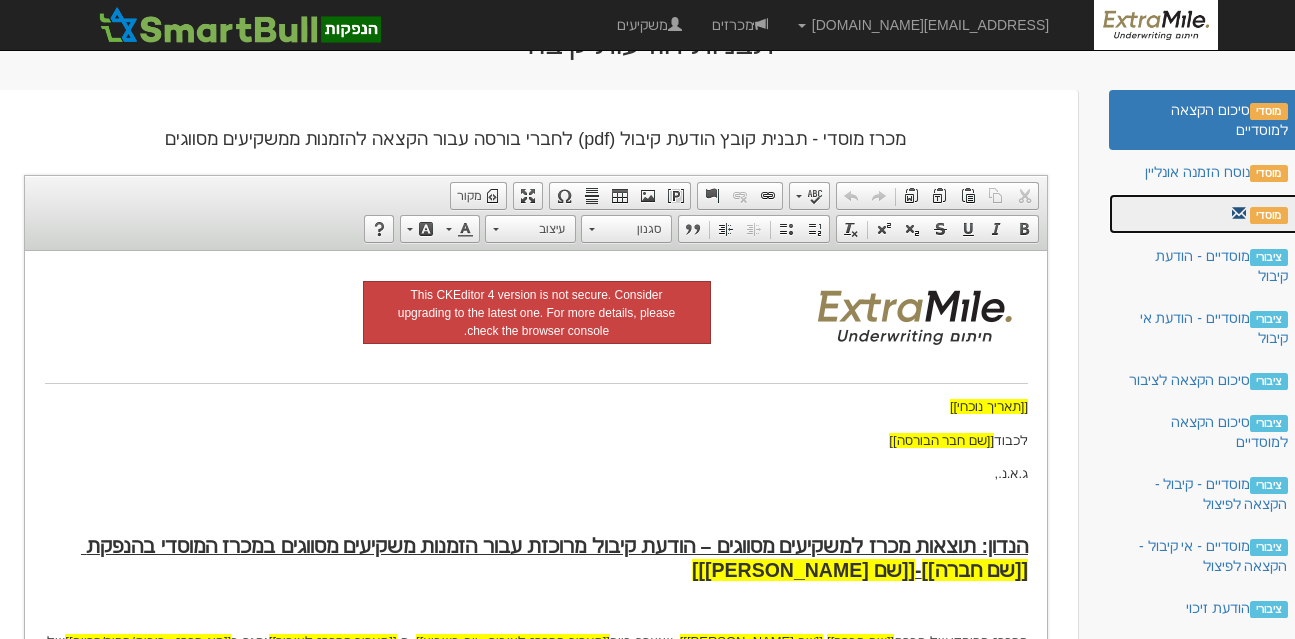 click on "מוסדי" at bounding box center (1205, 214) 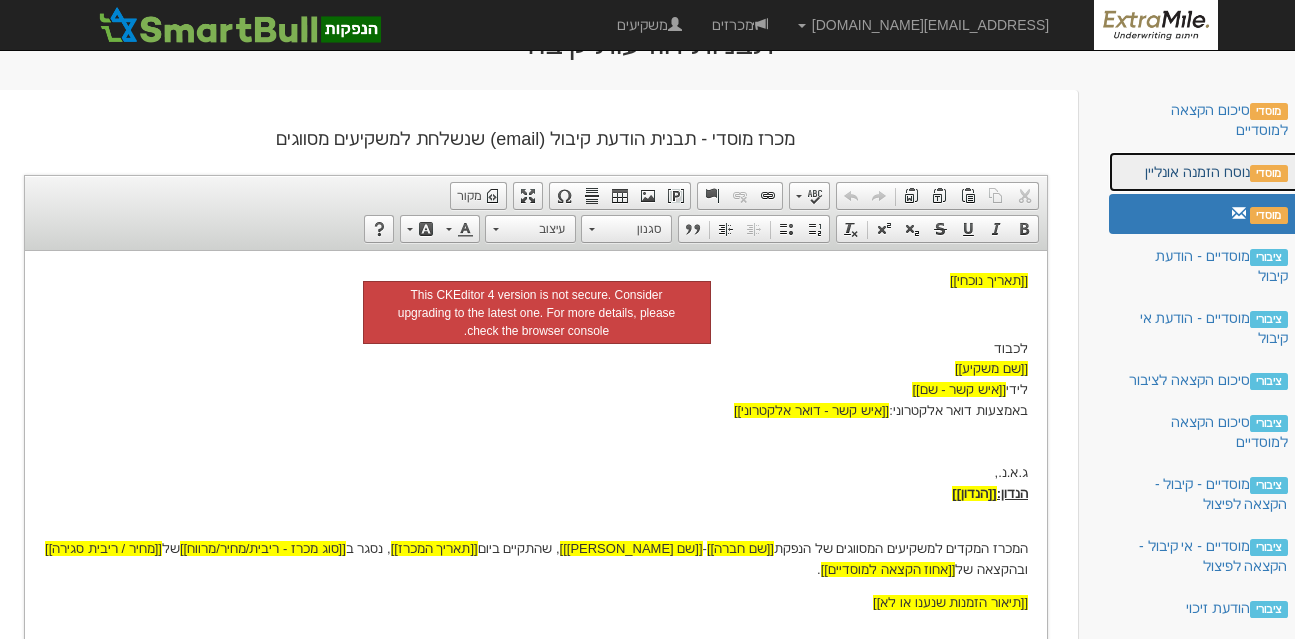 click on "מוסדי
נוסח הזמנה אונליין" at bounding box center [1205, 172] 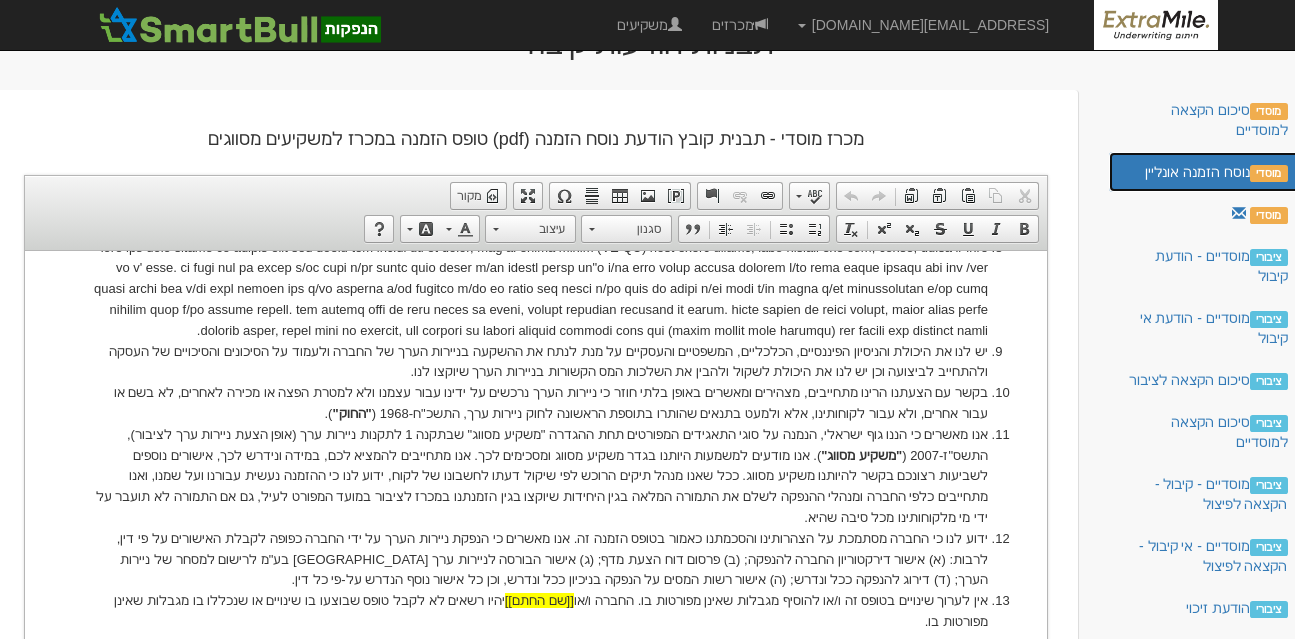 scroll, scrollTop: 1350, scrollLeft: 0, axis: vertical 